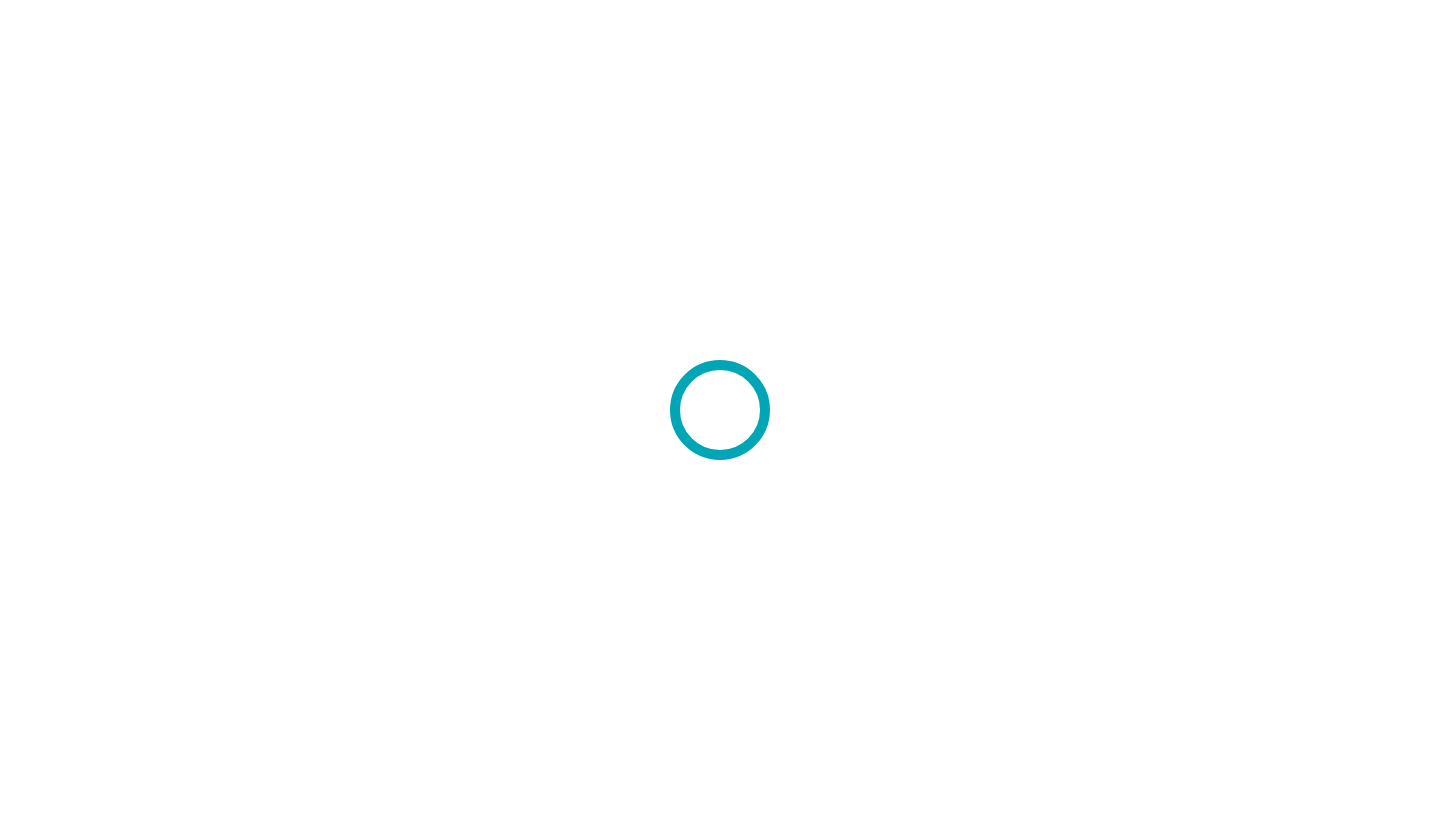 scroll, scrollTop: 0, scrollLeft: 0, axis: both 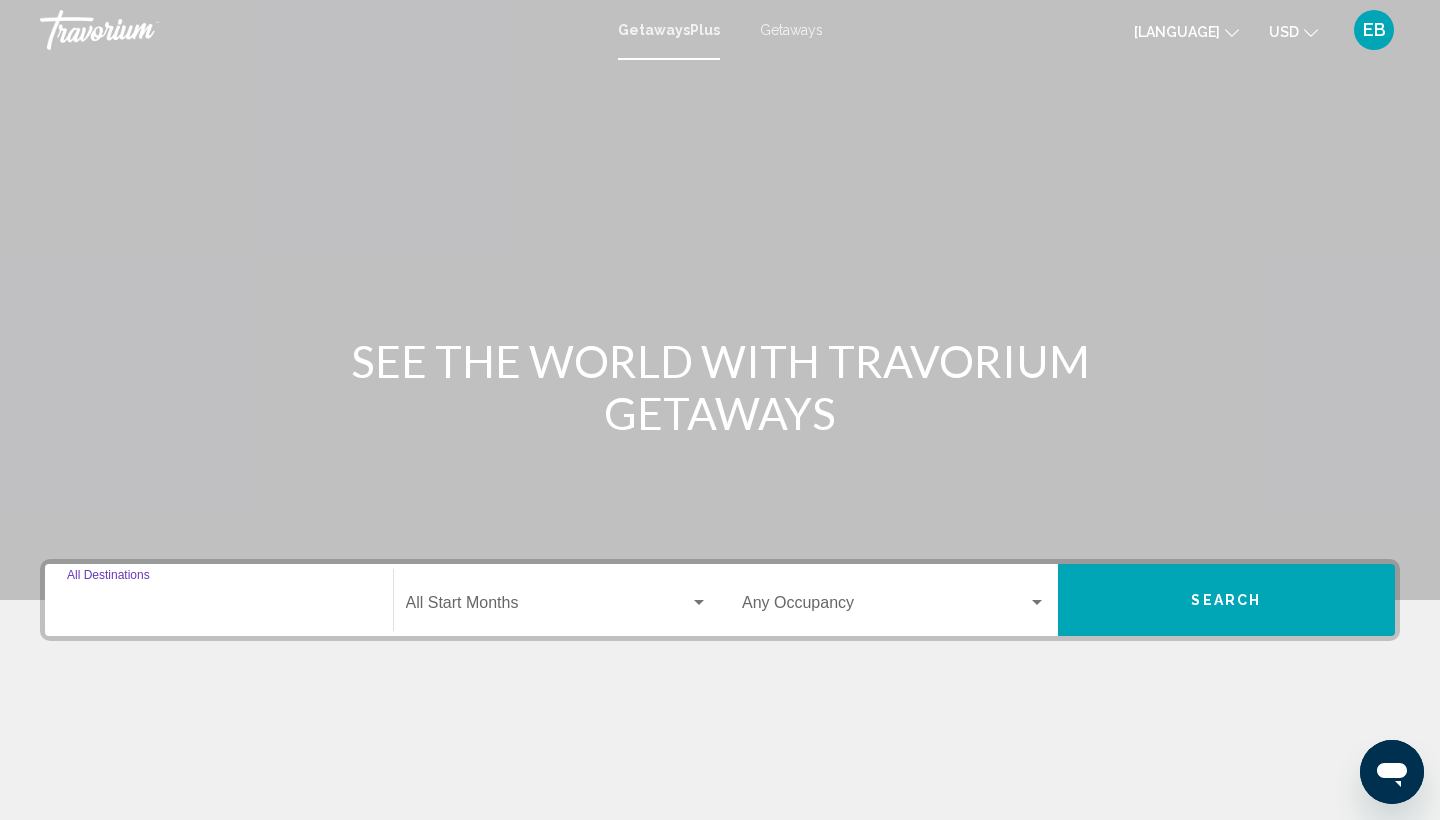 click on "Destination All Destinations" at bounding box center (219, 607) 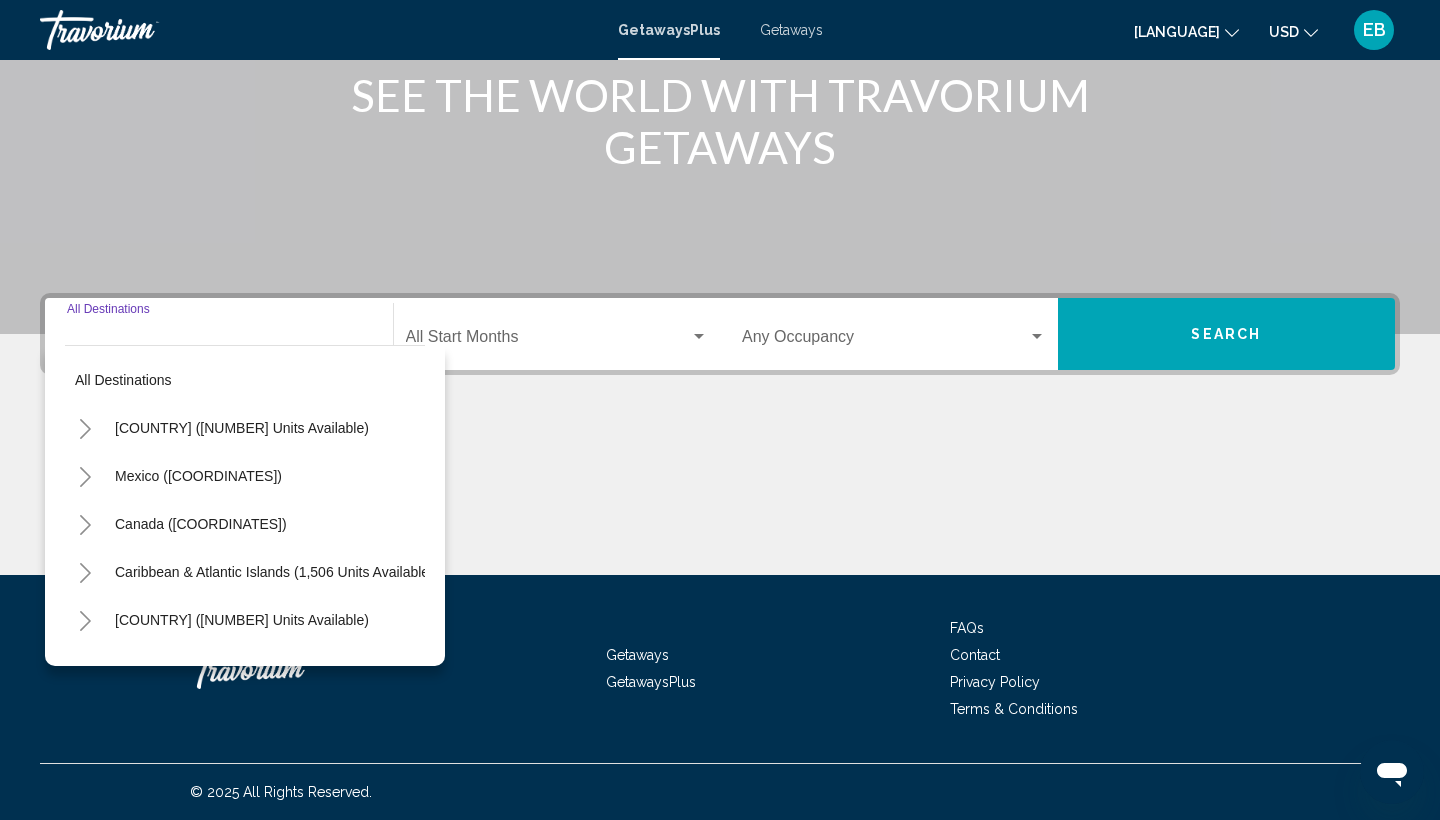 click on "Destination All Destinations" at bounding box center (219, 341) 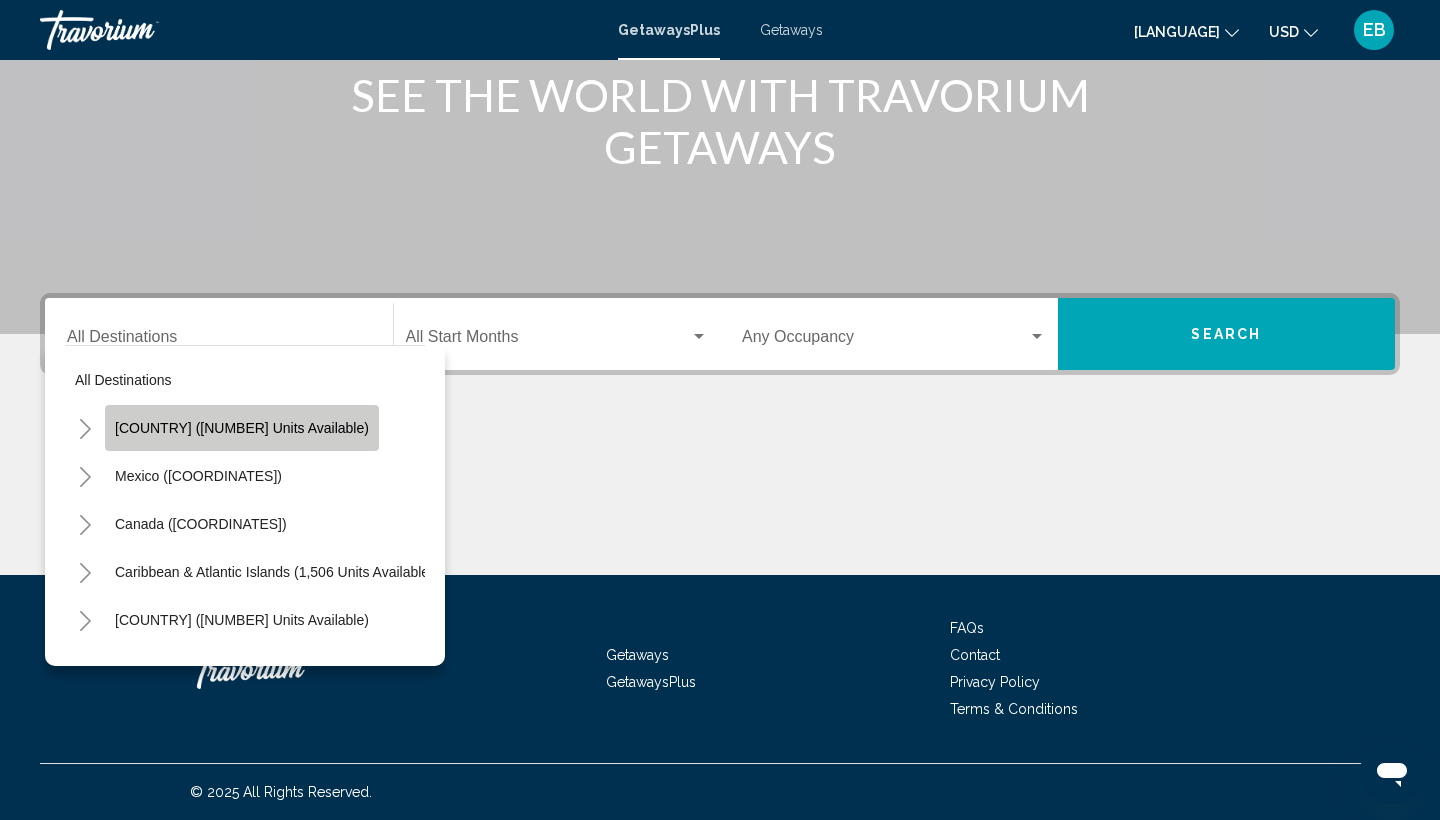 click on "United States (39,441 units available)" at bounding box center [242, 428] 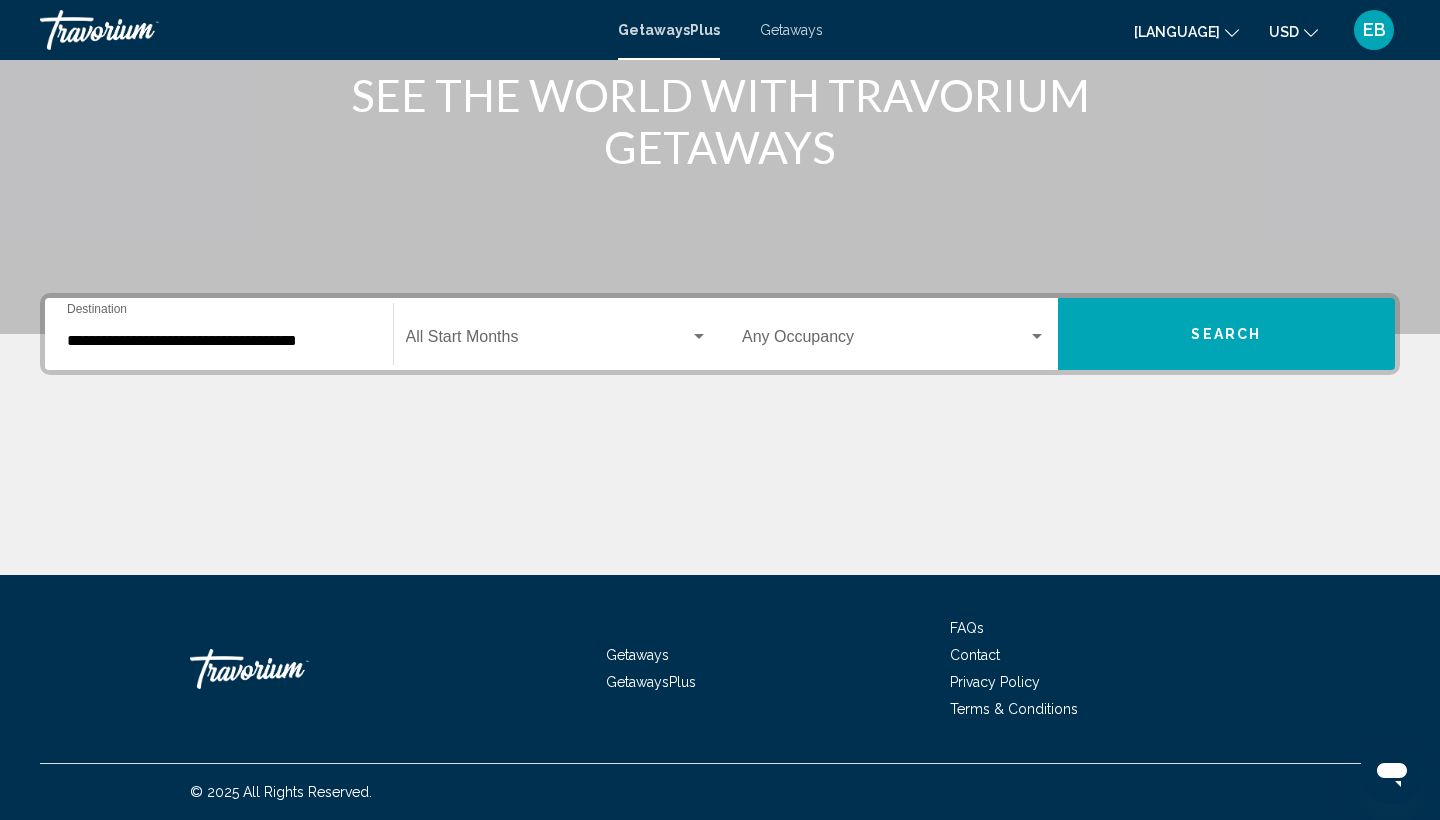 click on "Start Month All Start Months" at bounding box center (557, 334) 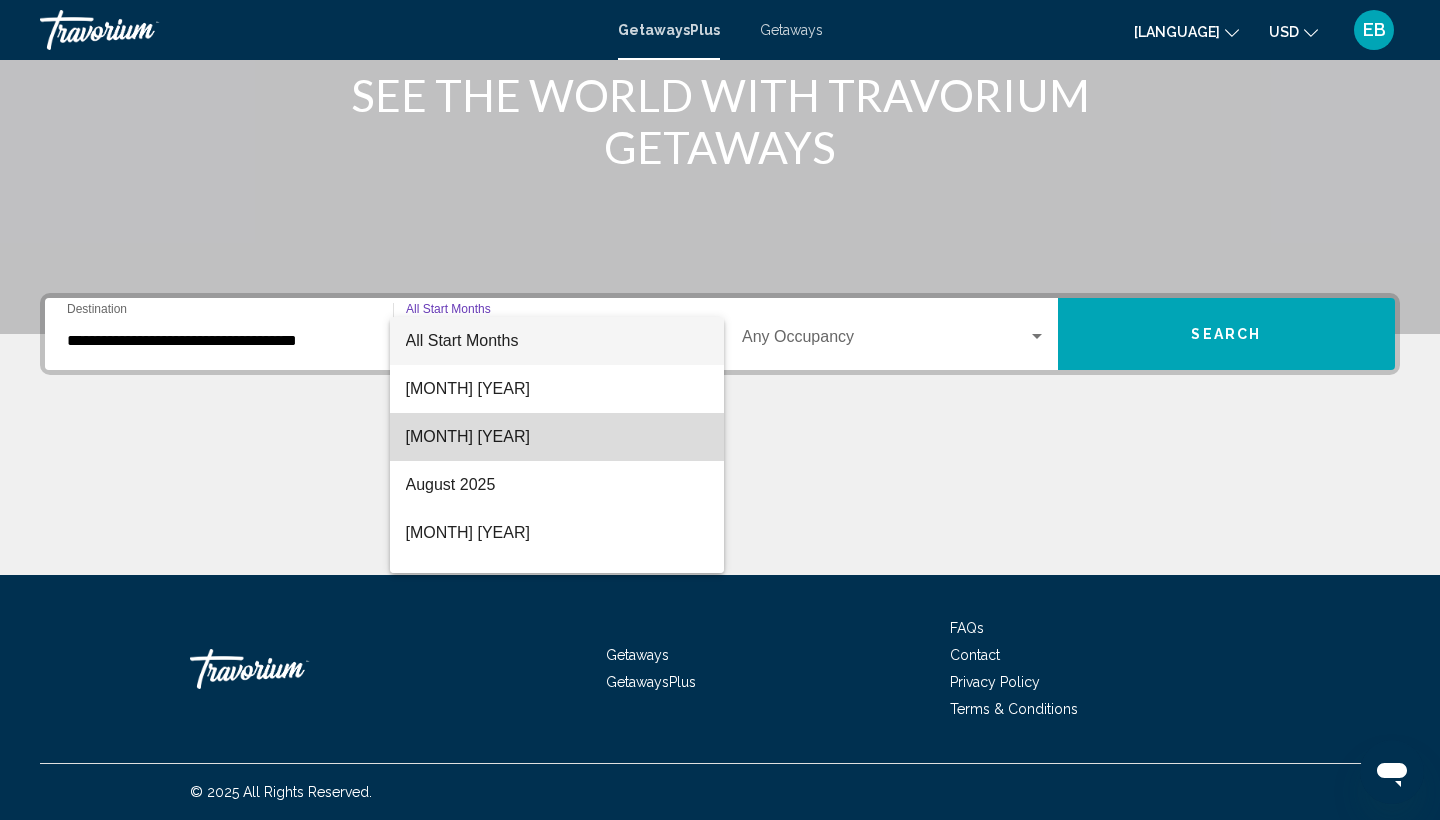 click on "July 2025" at bounding box center [557, 437] 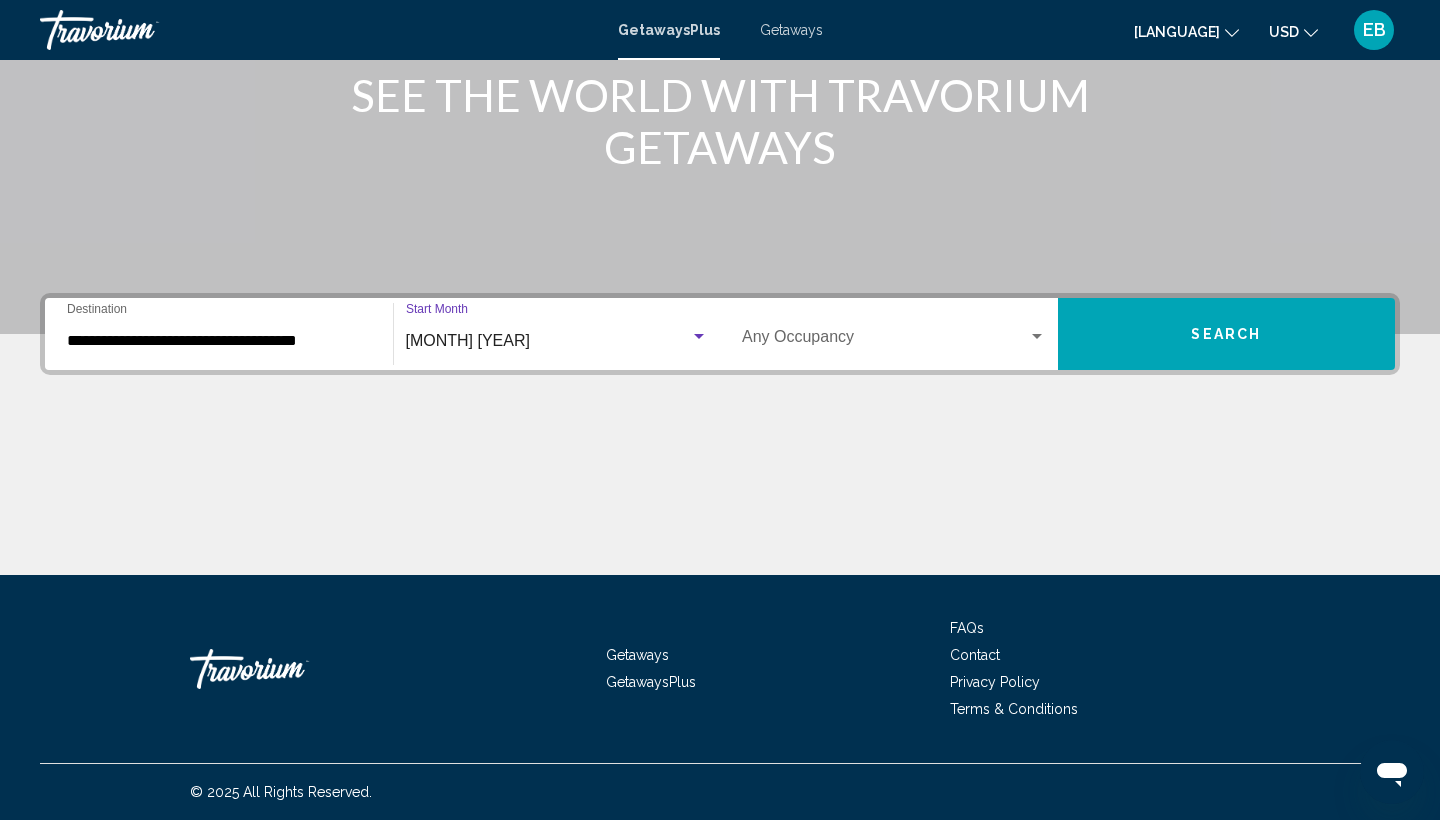 click at bounding box center (885, 341) 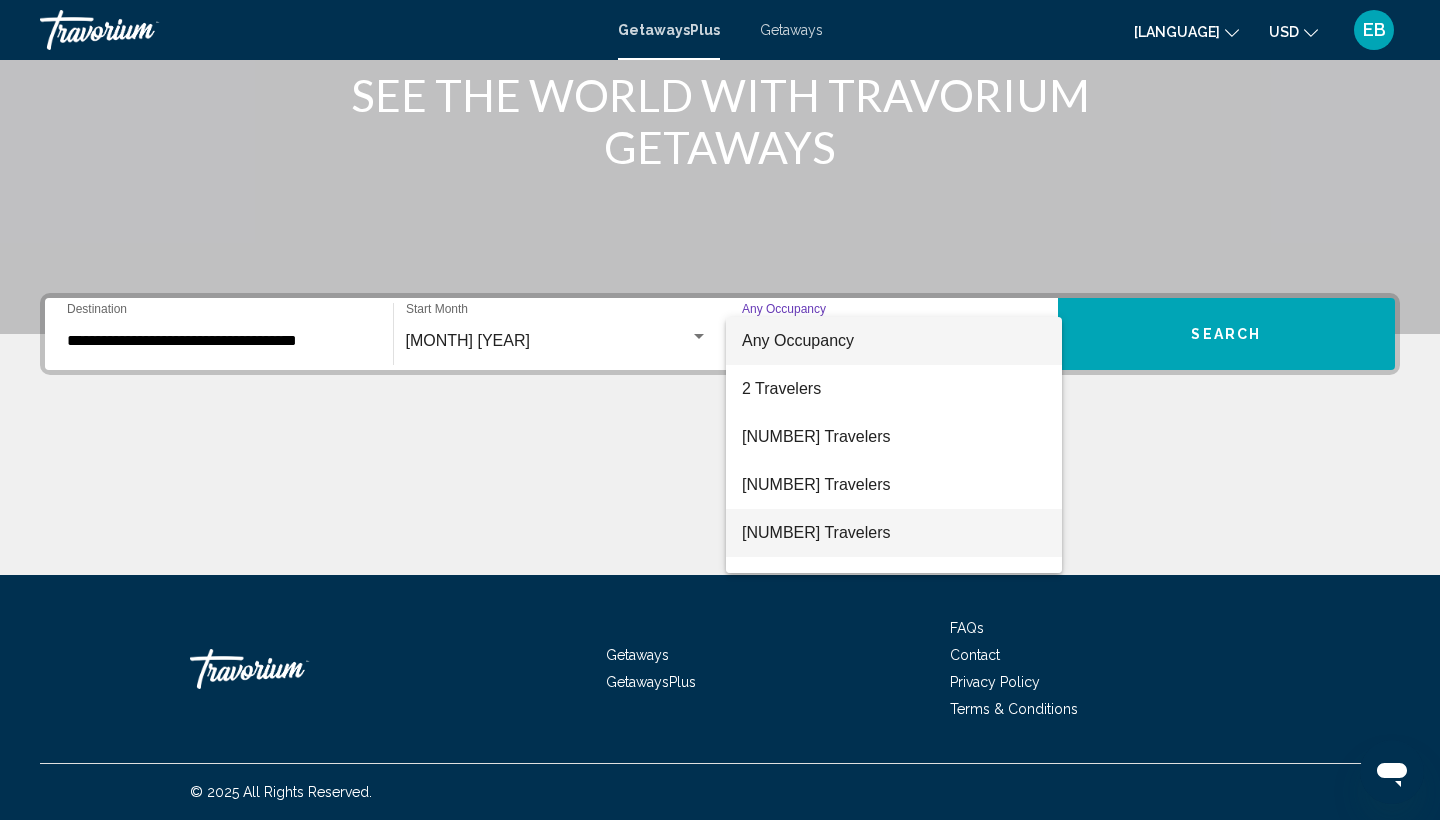 click on "5 Travelers" at bounding box center [894, 533] 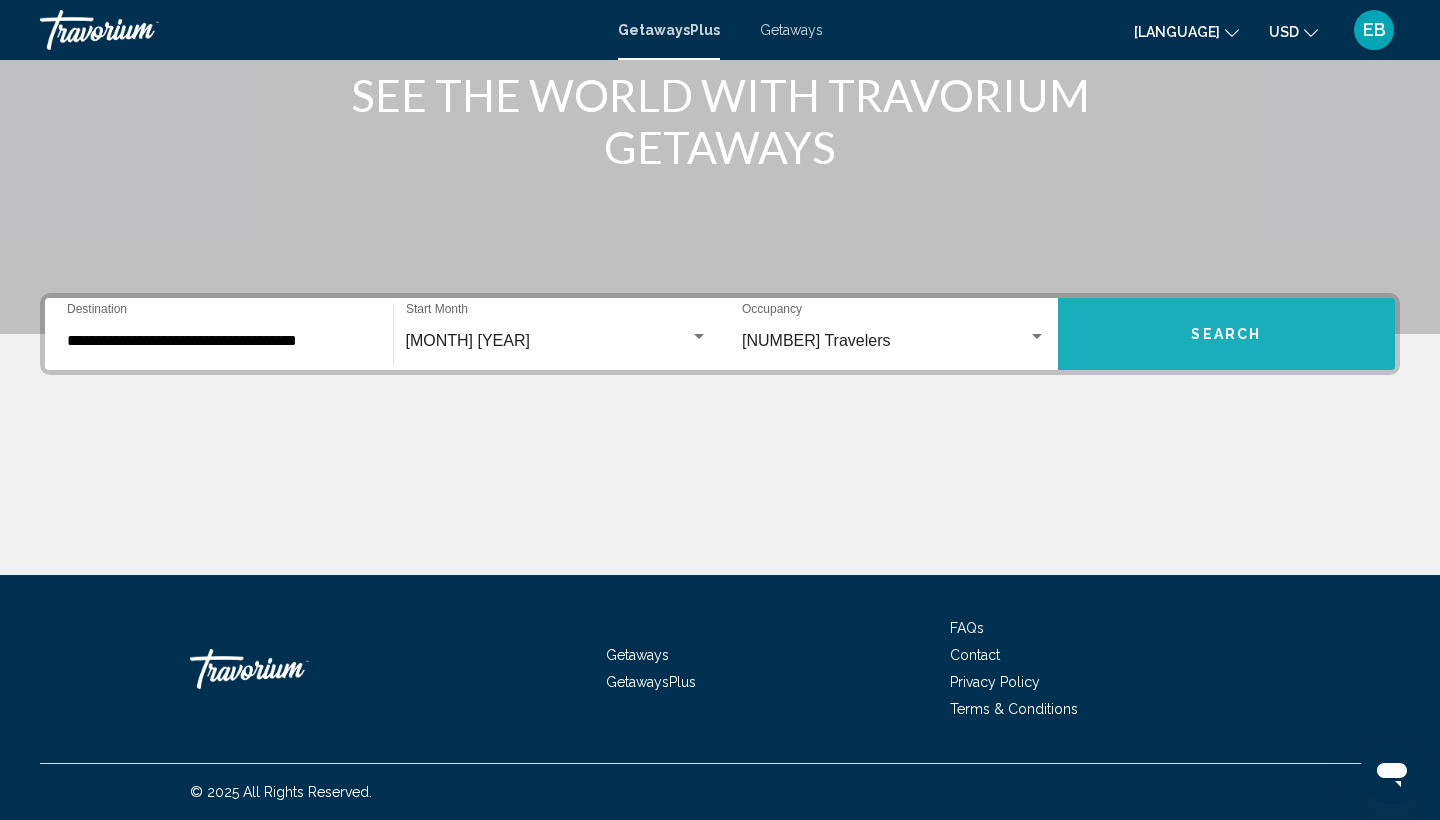click on "Search" at bounding box center [1227, 334] 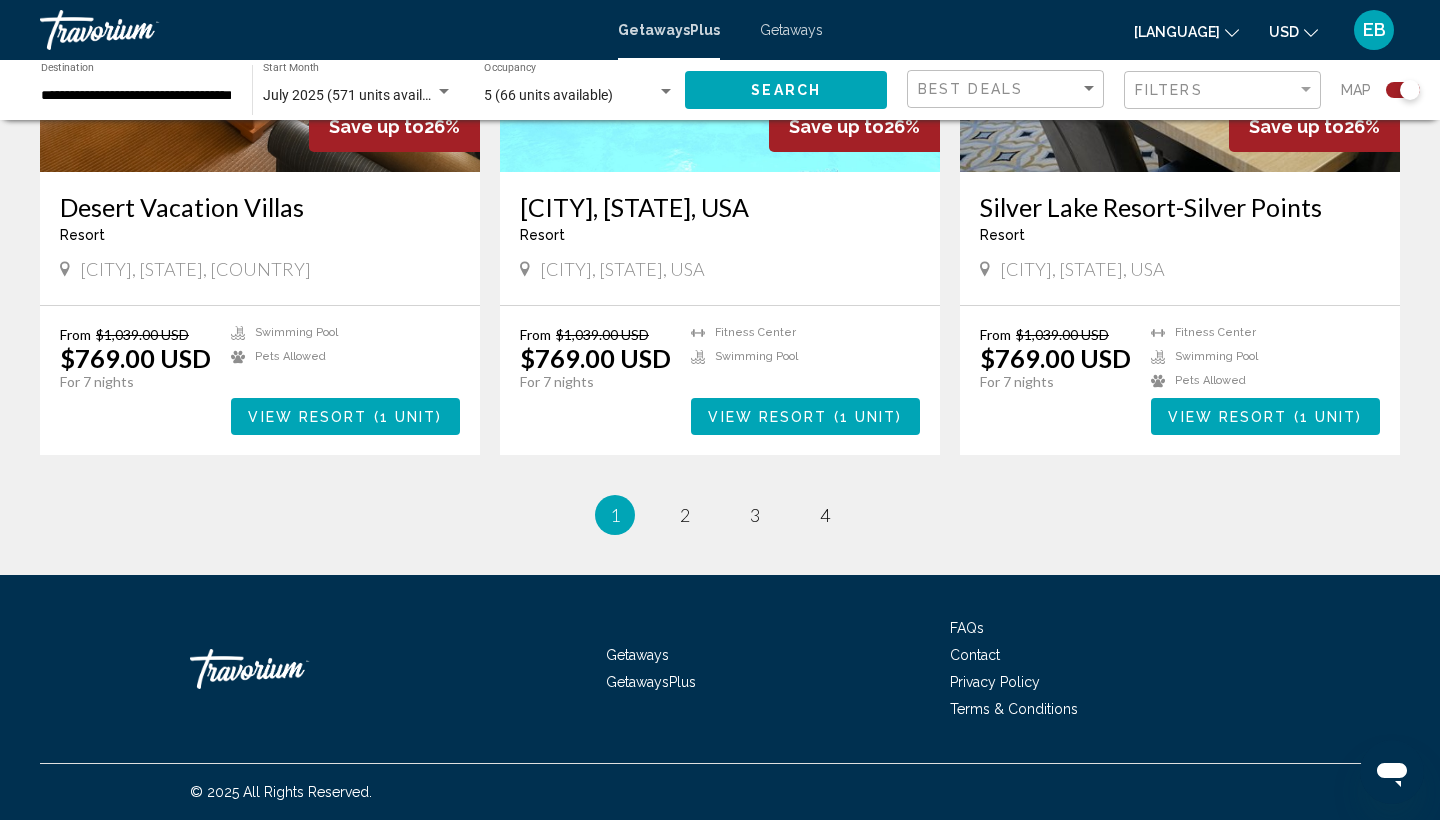 scroll, scrollTop: 3003, scrollLeft: 0, axis: vertical 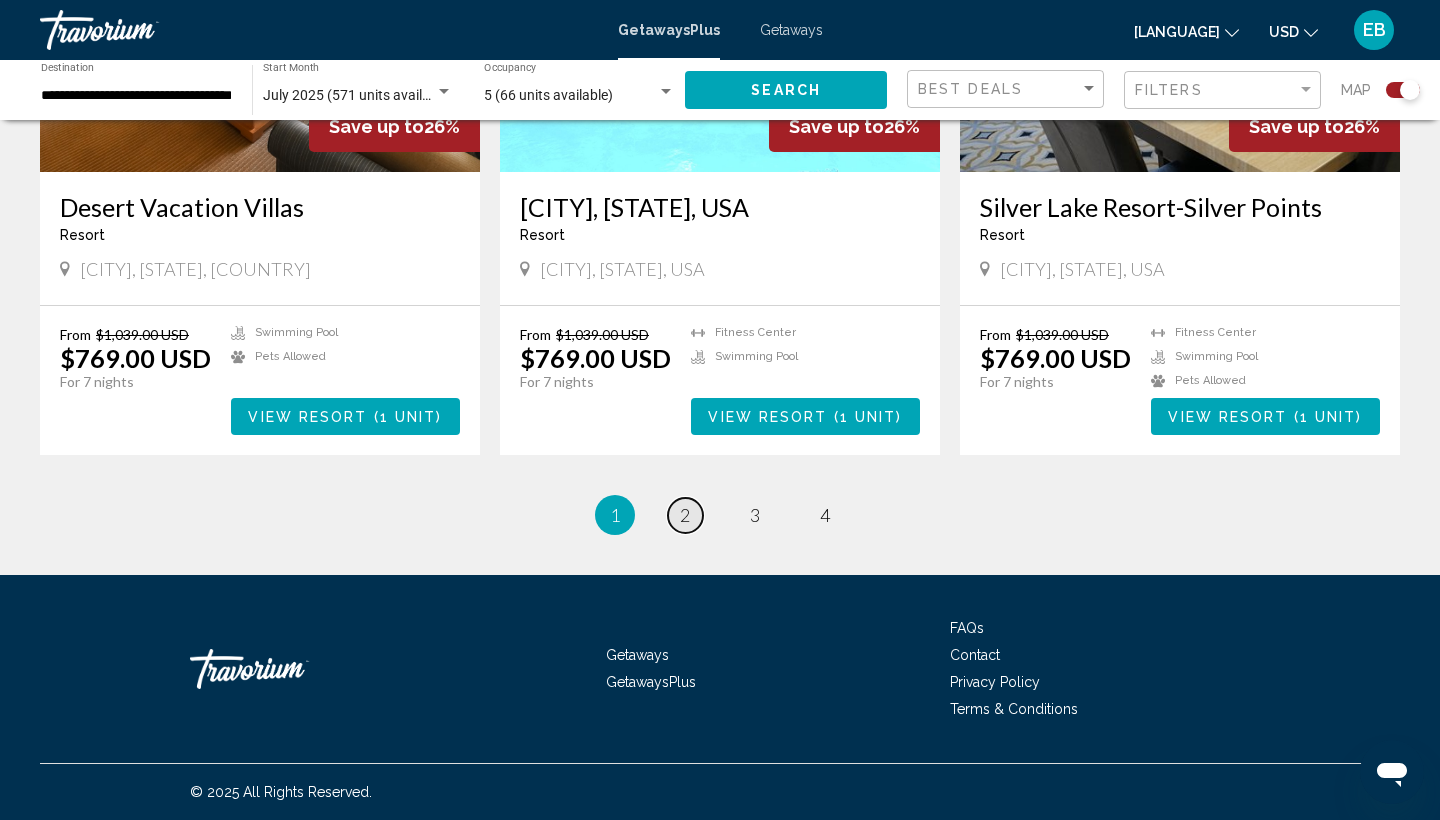 click on "2" at bounding box center (685, 515) 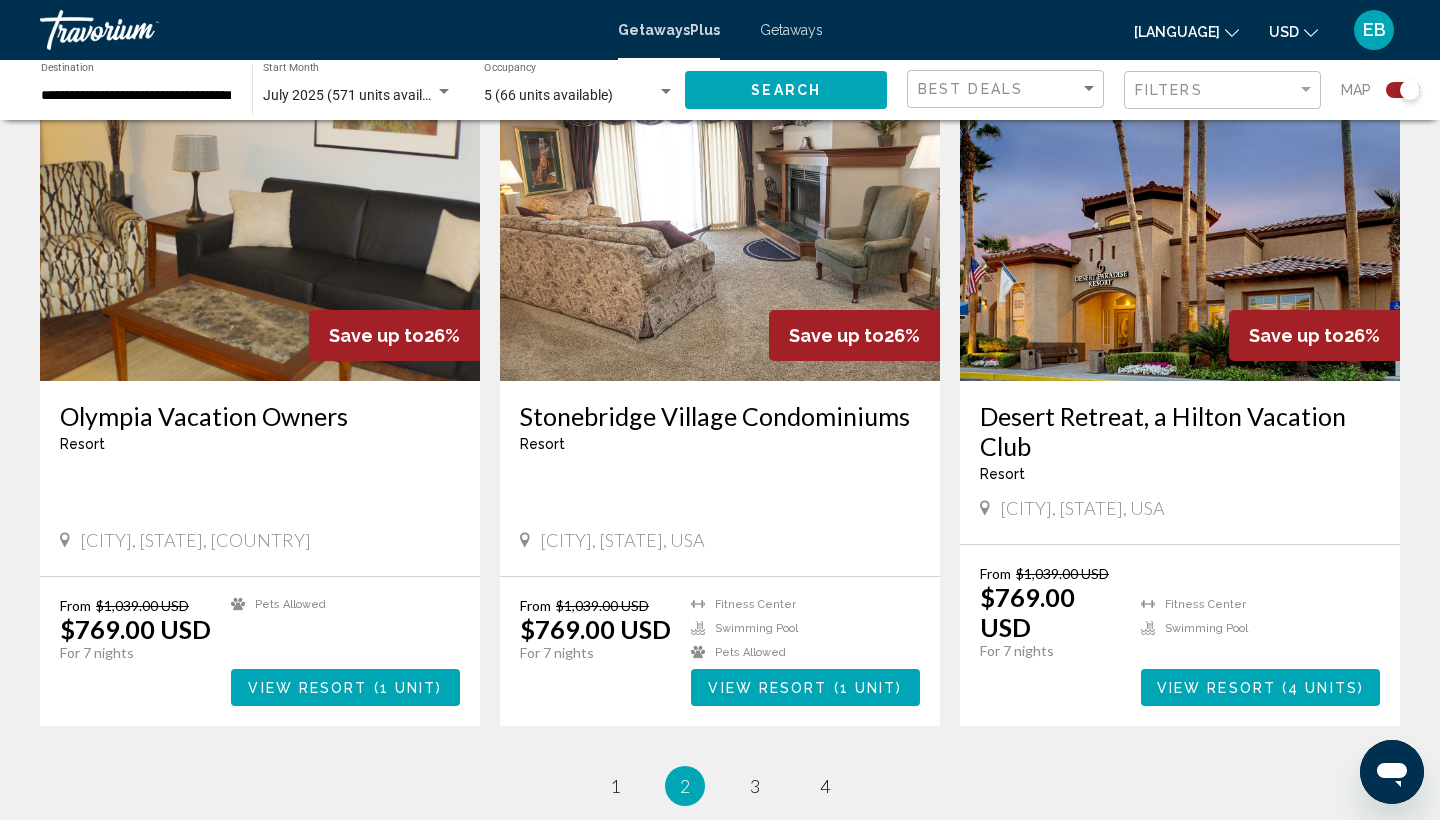 scroll, scrollTop: 2838, scrollLeft: 0, axis: vertical 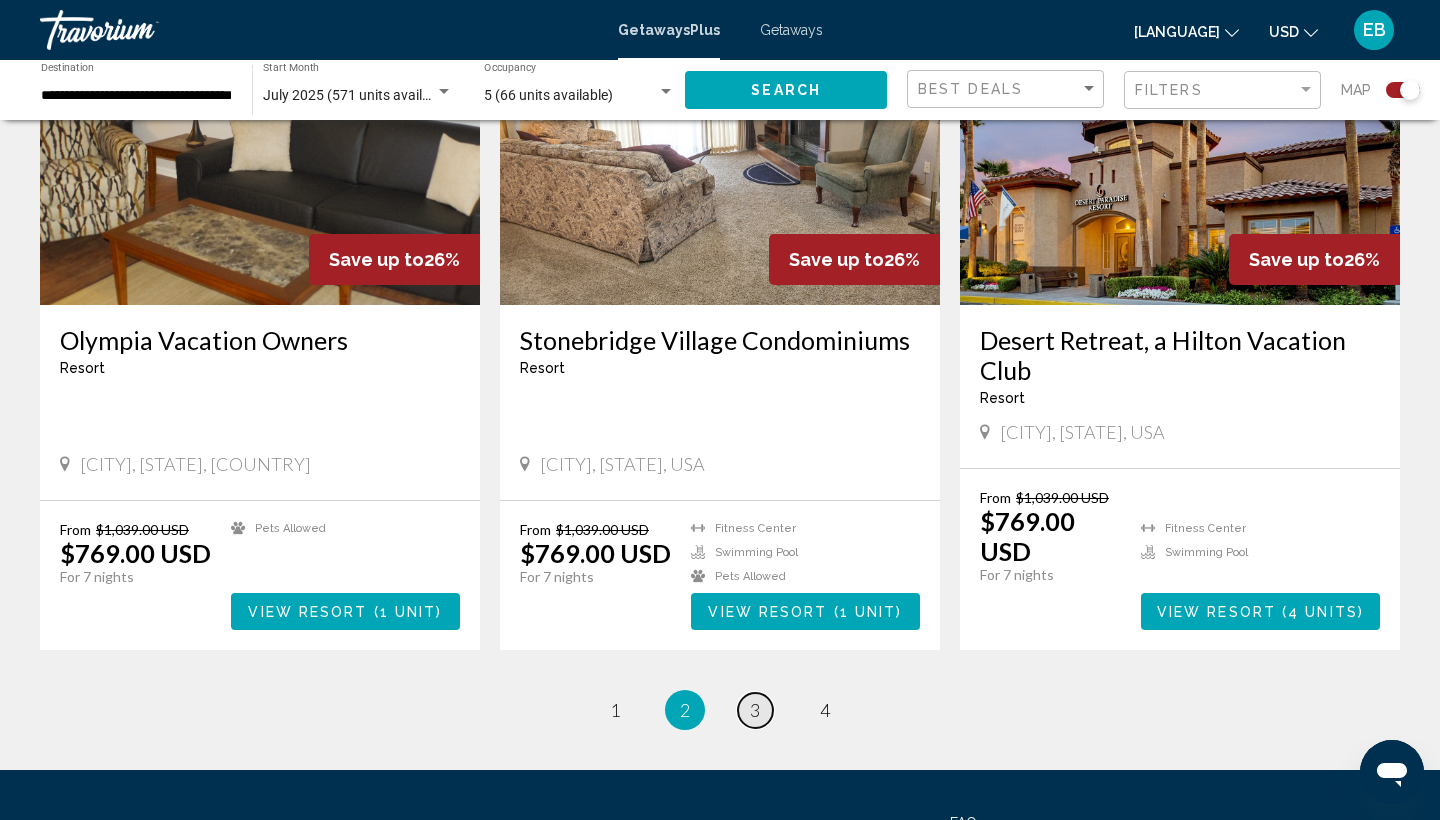 click on "page  3" at bounding box center [615, 710] 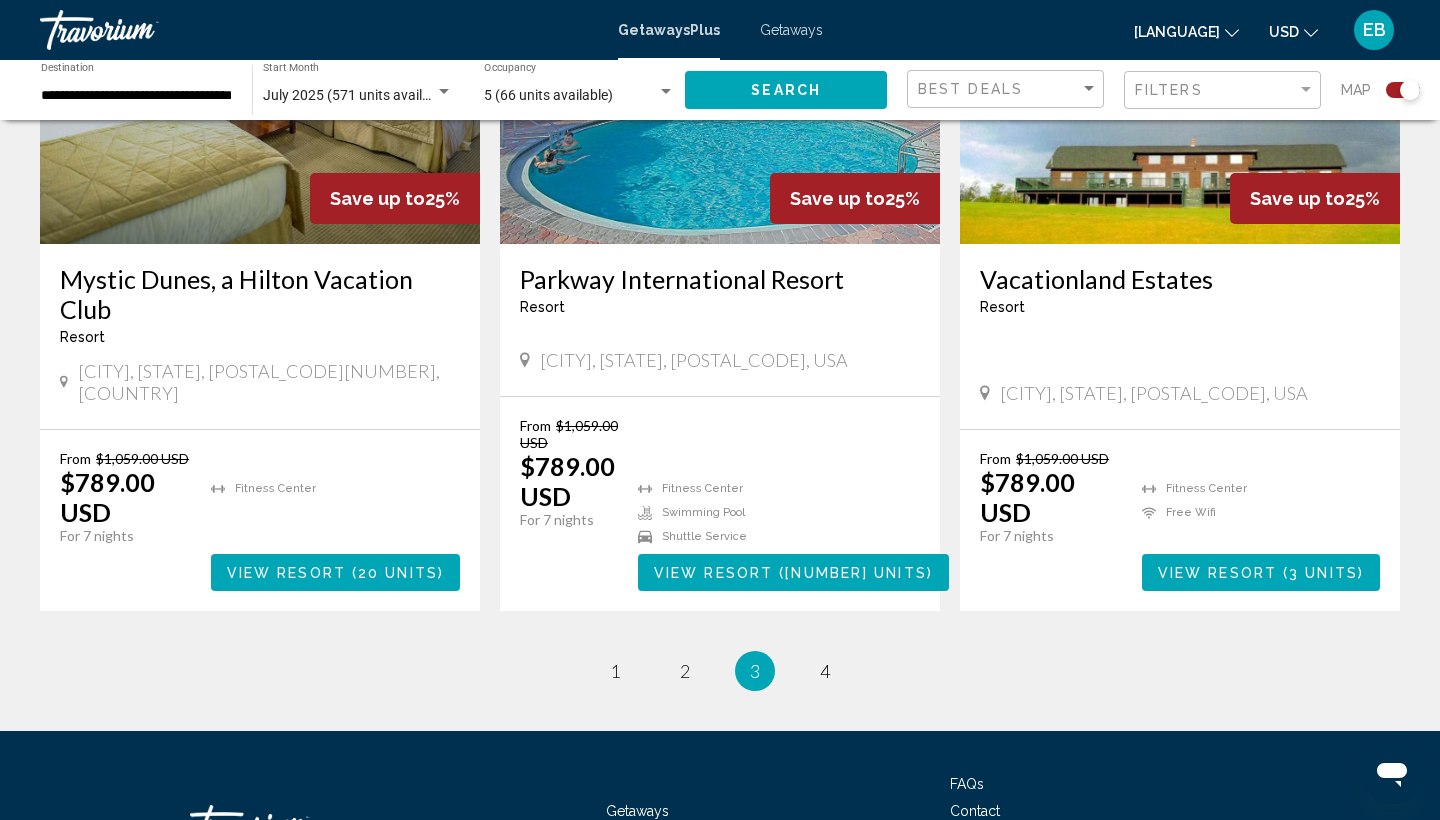 scroll, scrollTop: 3052, scrollLeft: 0, axis: vertical 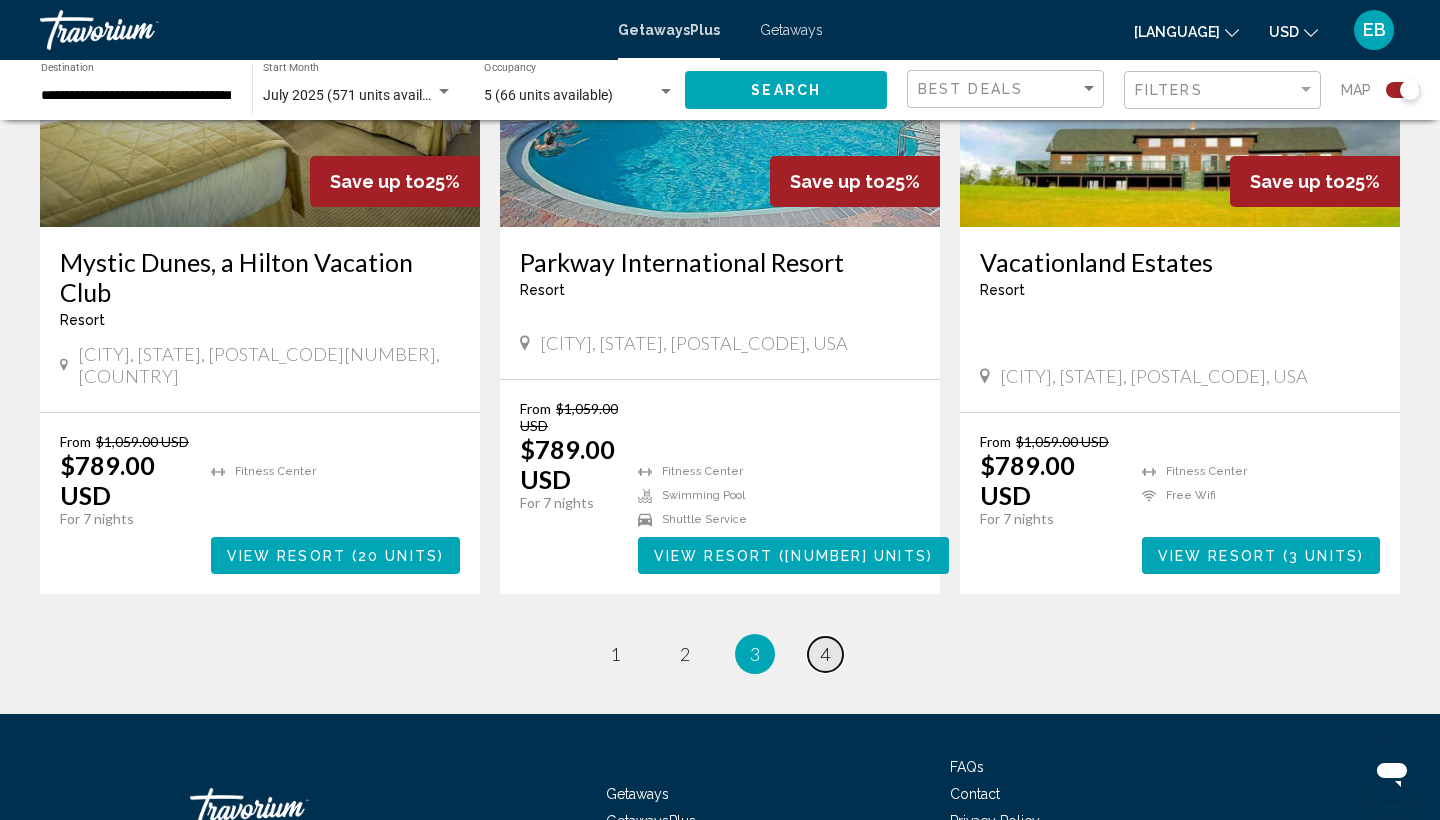 click on "page  4" at bounding box center (615, 654) 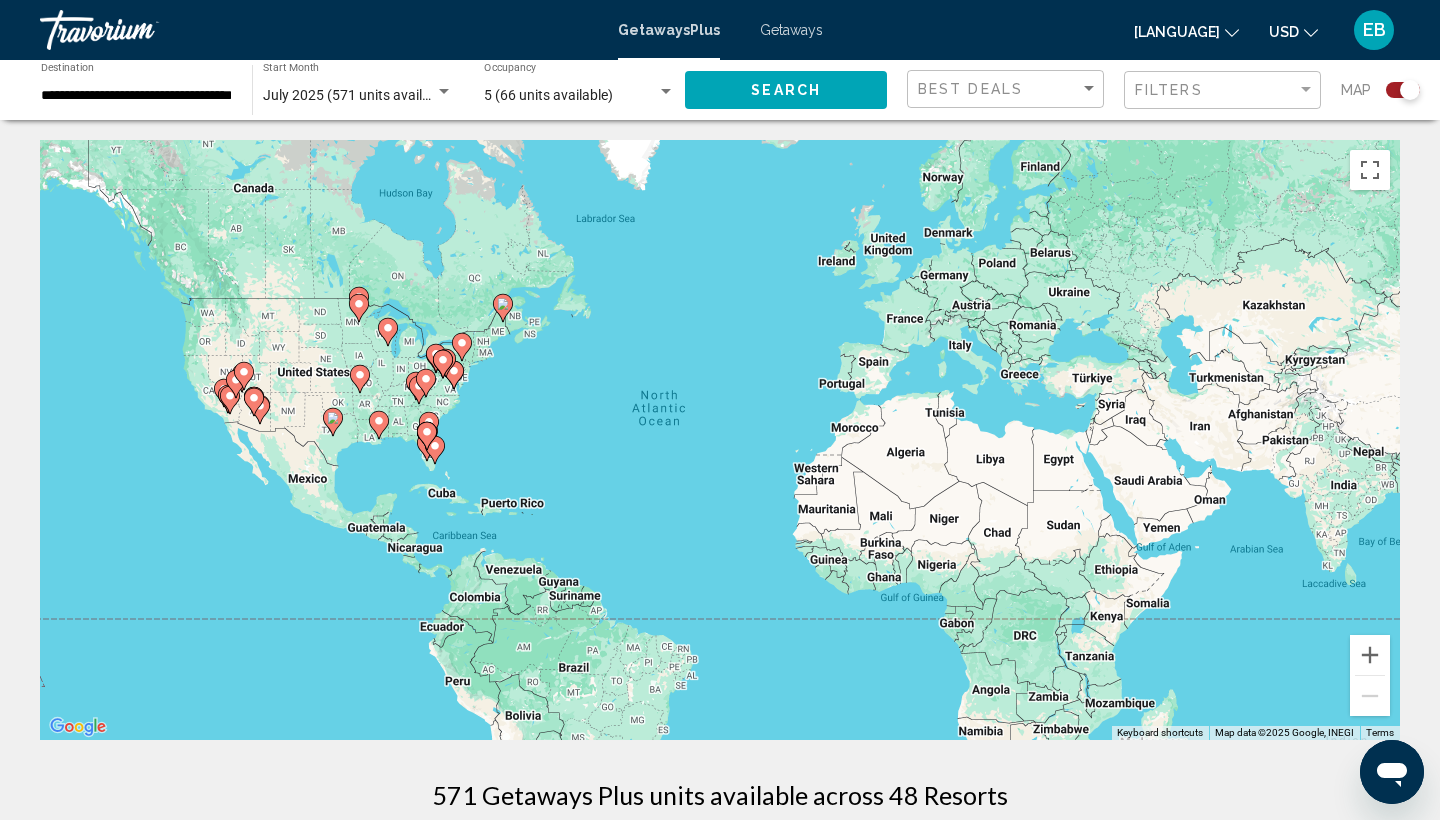 scroll, scrollTop: 0, scrollLeft: 0, axis: both 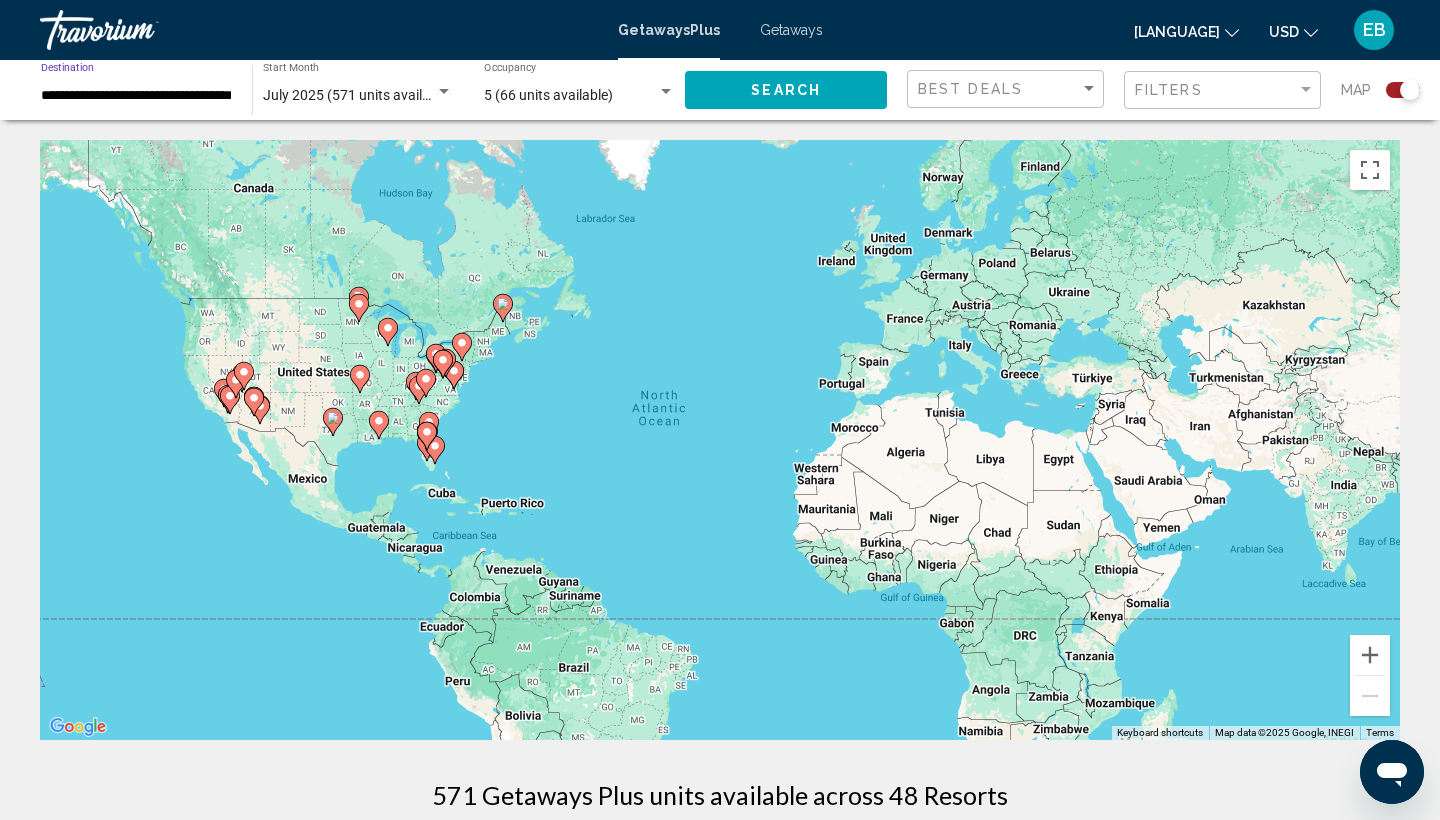 click on "**********" at bounding box center (136, 96) 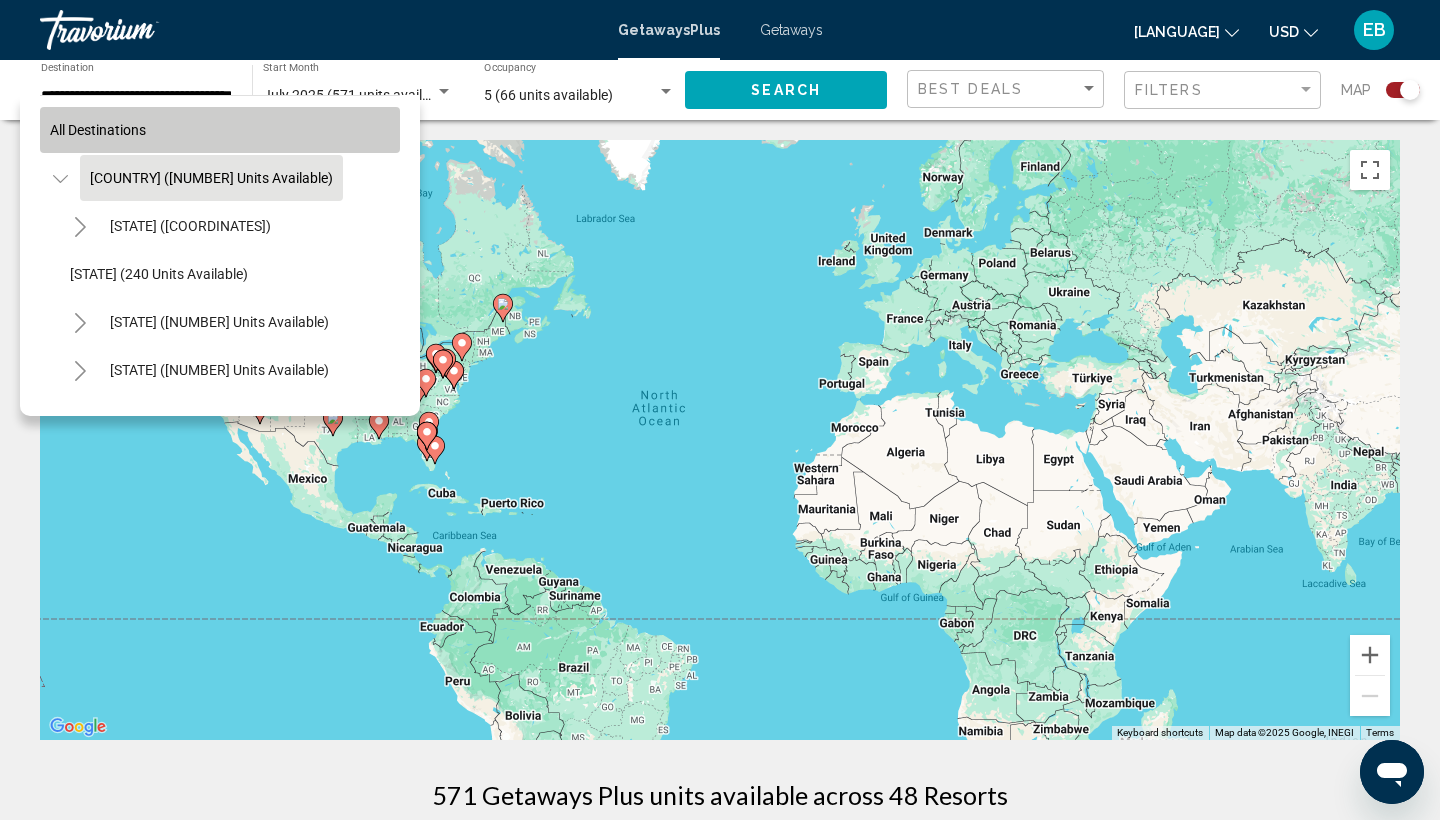 click on "All destinations" at bounding box center (98, 130) 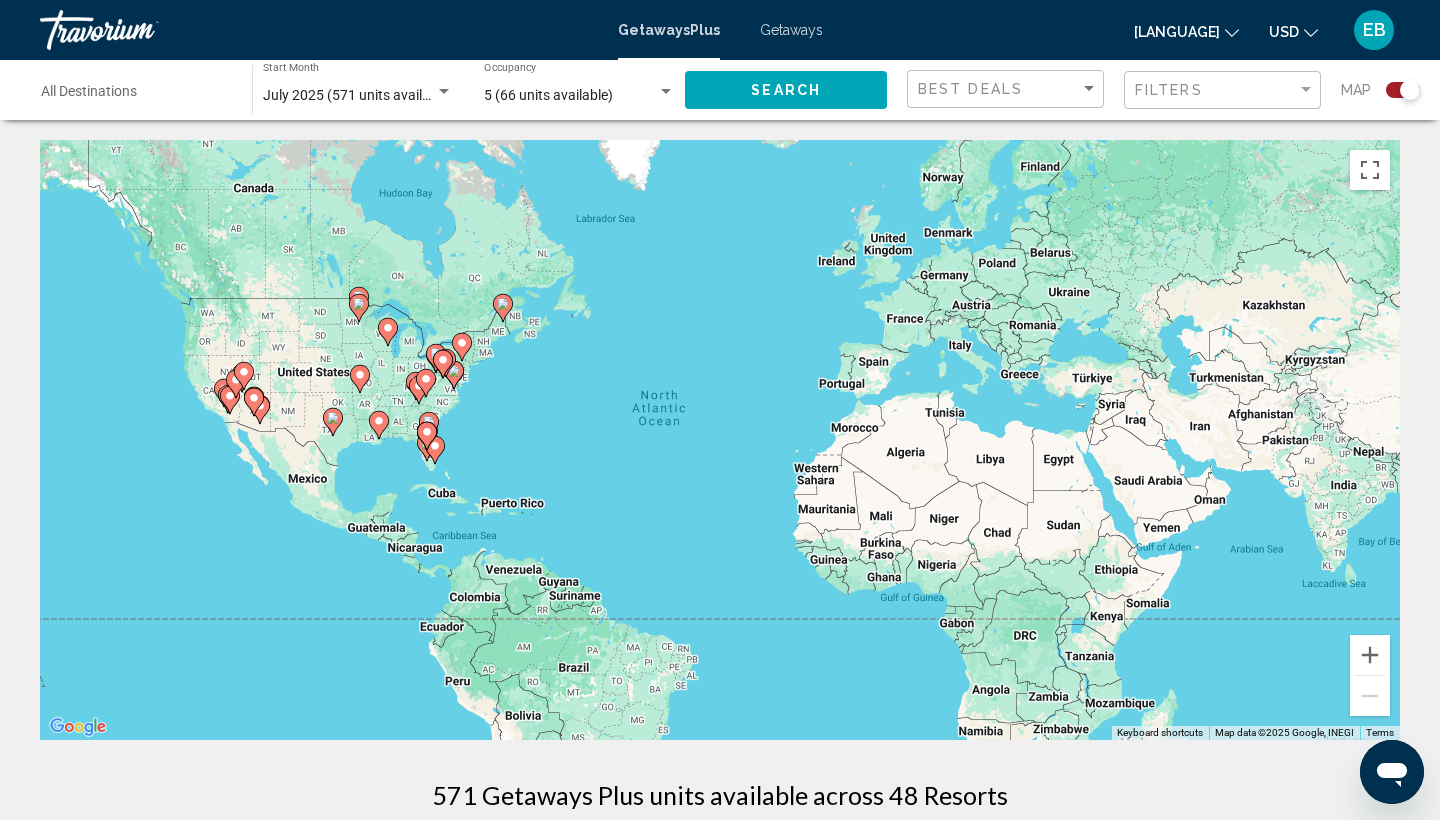 click on "Destination All Destinations" at bounding box center [136, 90] 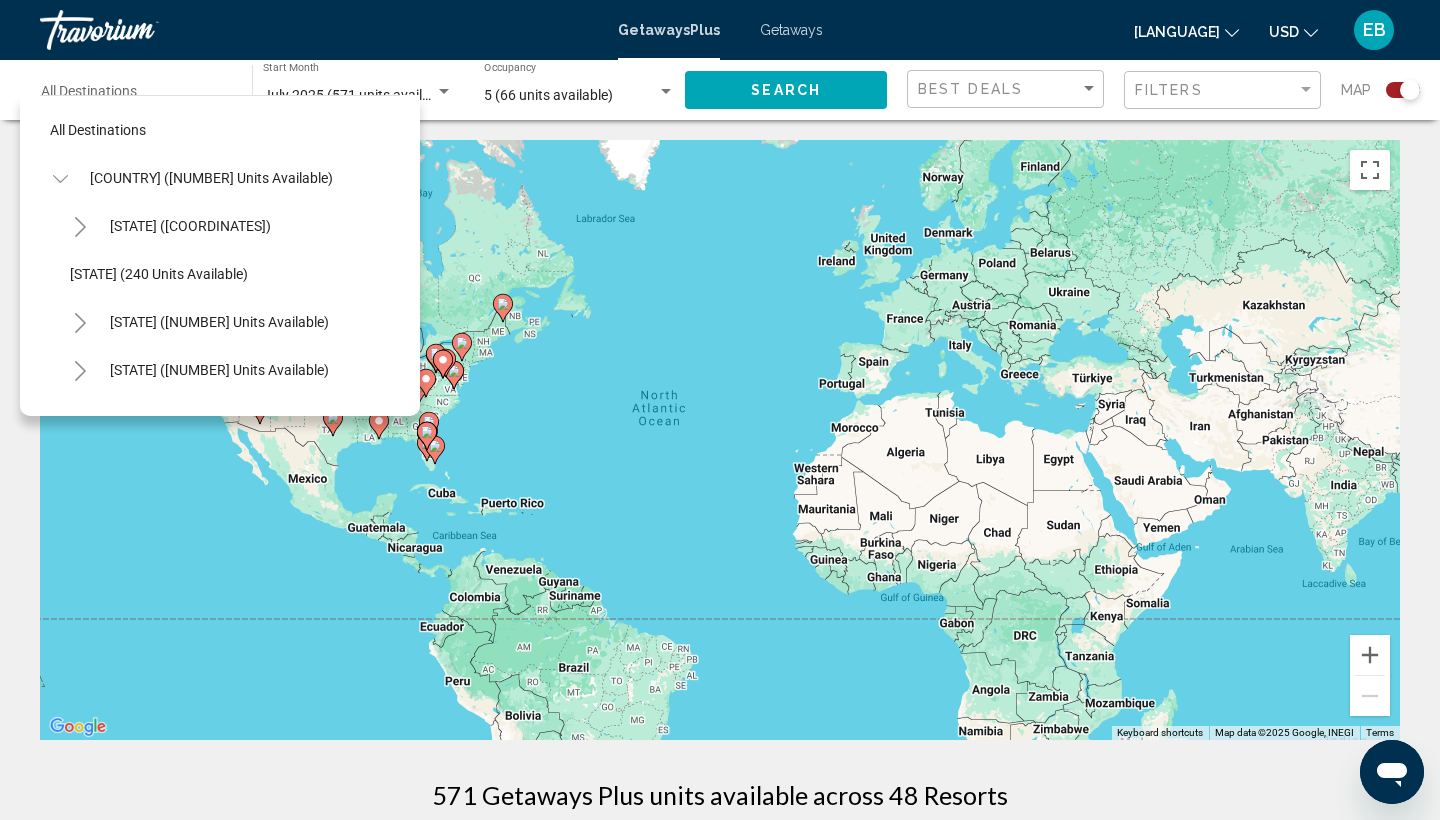 click on "All destinations" at bounding box center (220, 130) 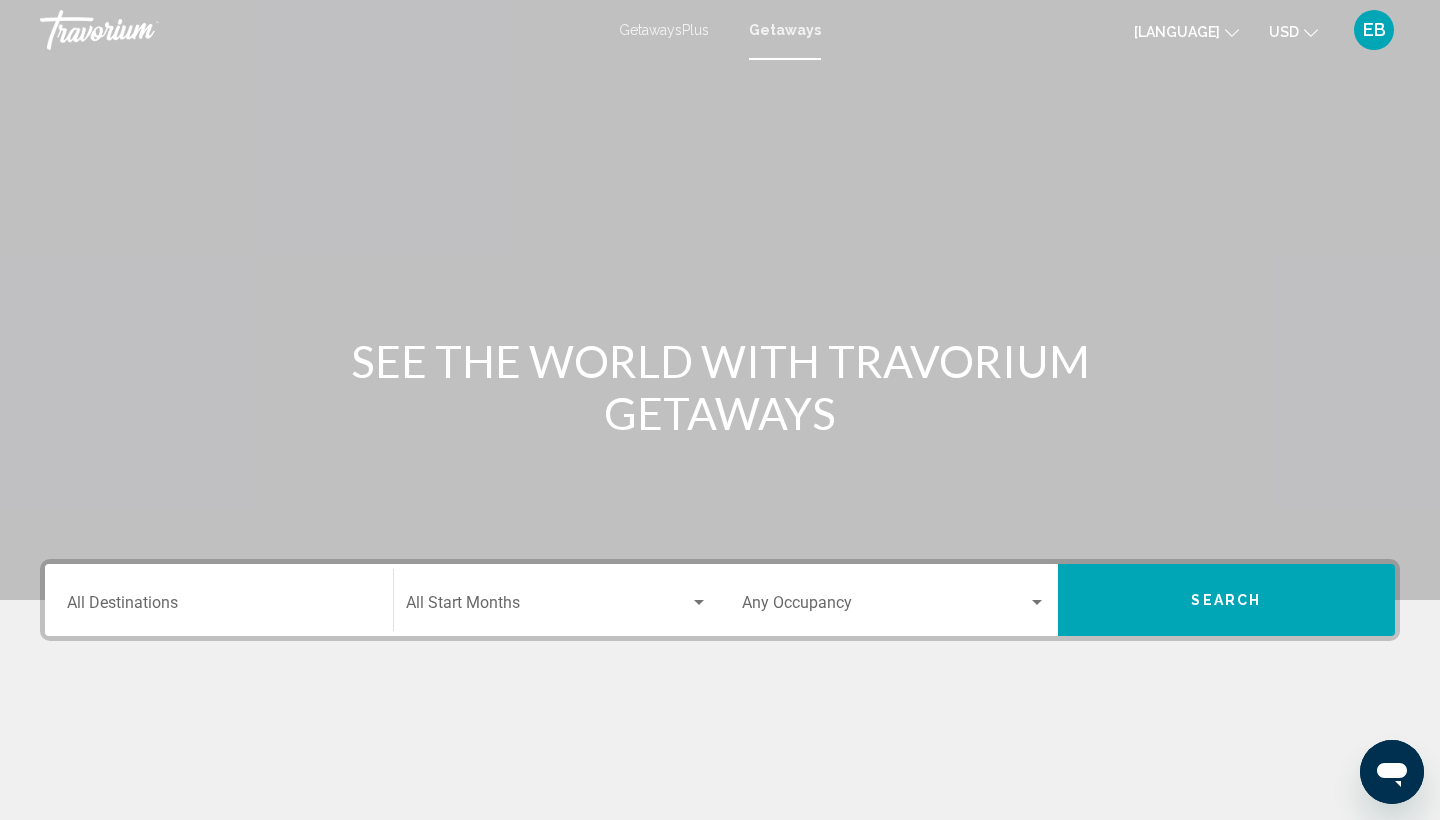 click on "Destination All Destinations" at bounding box center (219, 600) 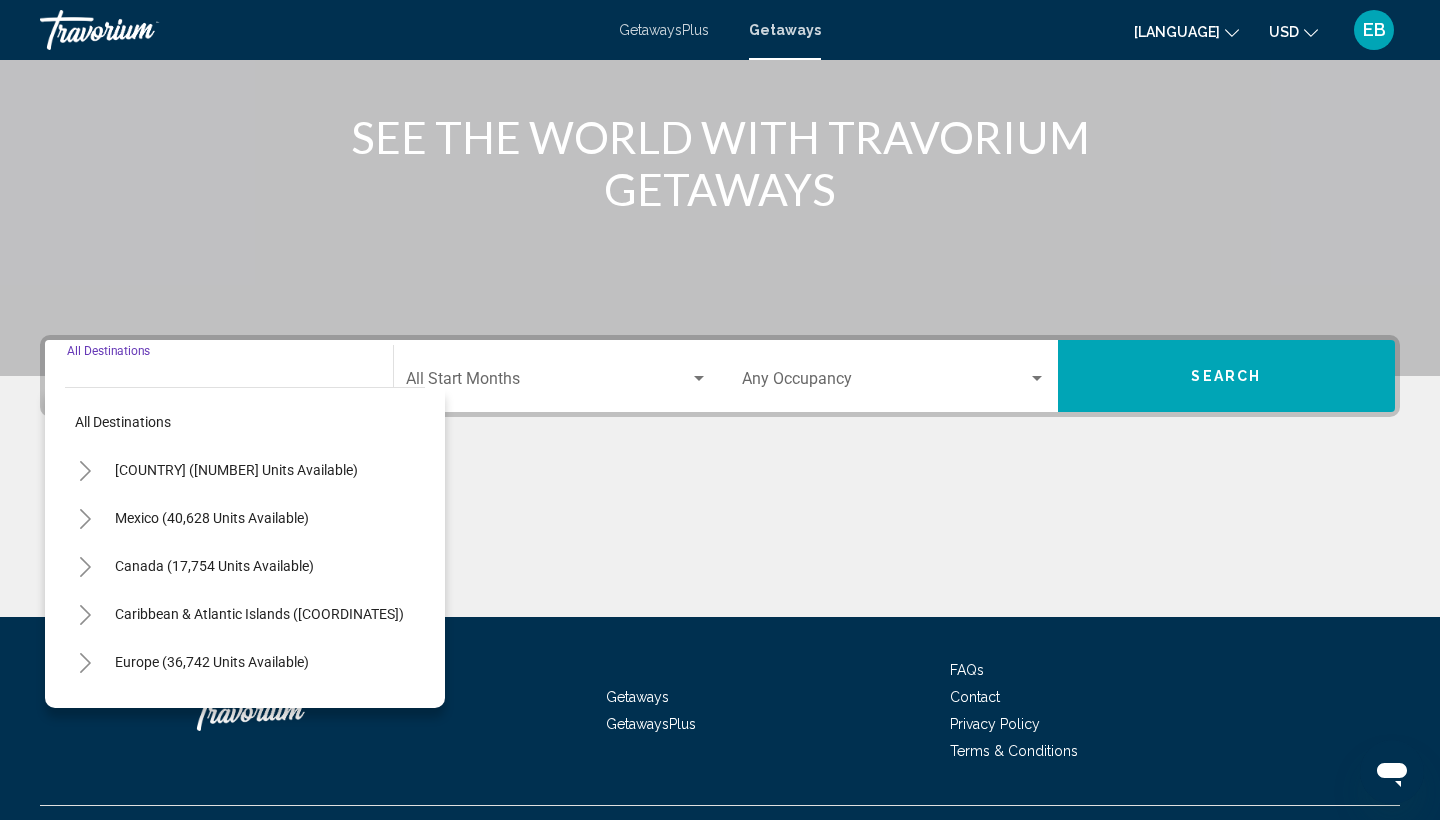 scroll, scrollTop: 266, scrollLeft: 0, axis: vertical 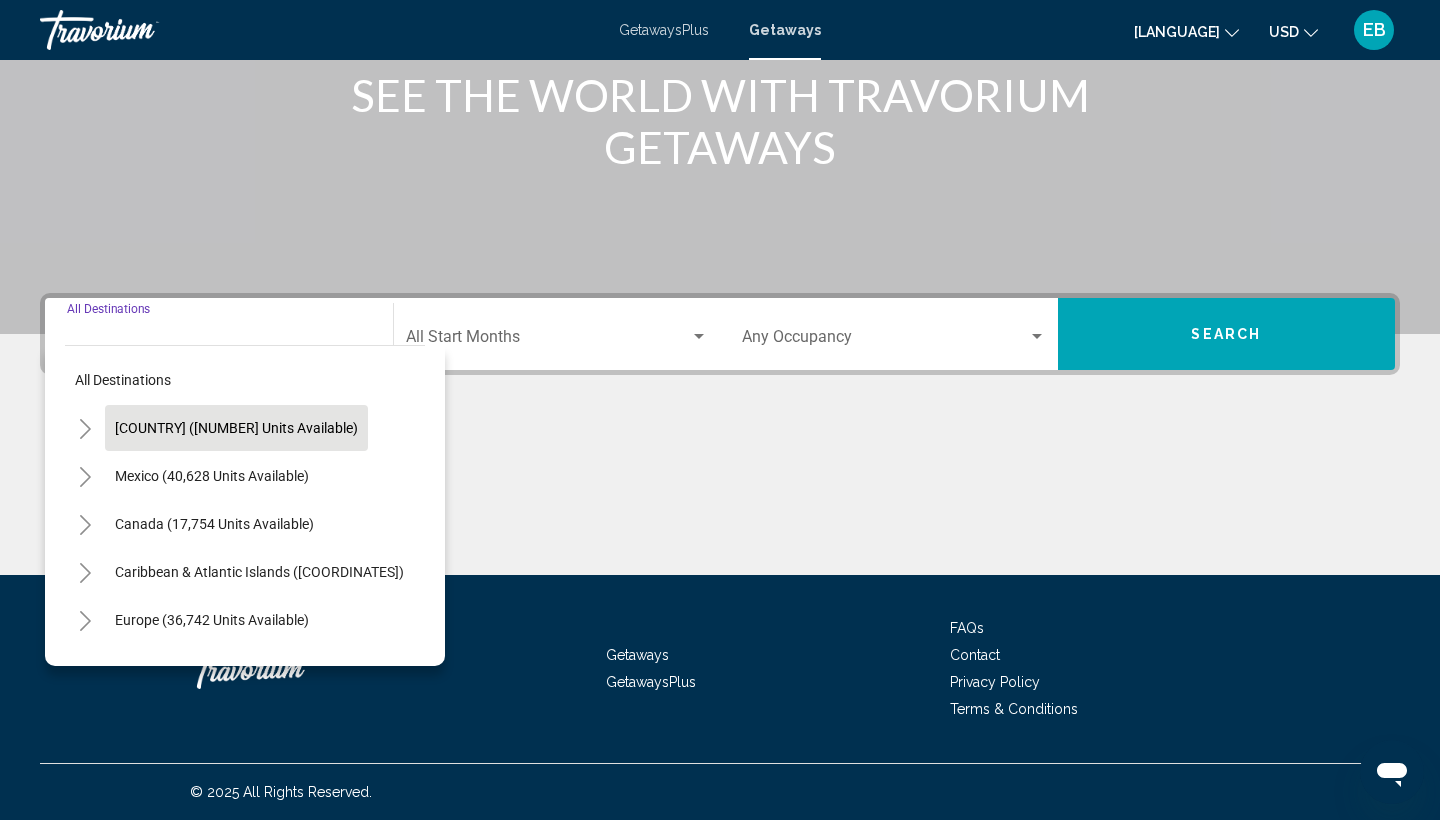click on "United States (701,368 units available)" at bounding box center (236, 428) 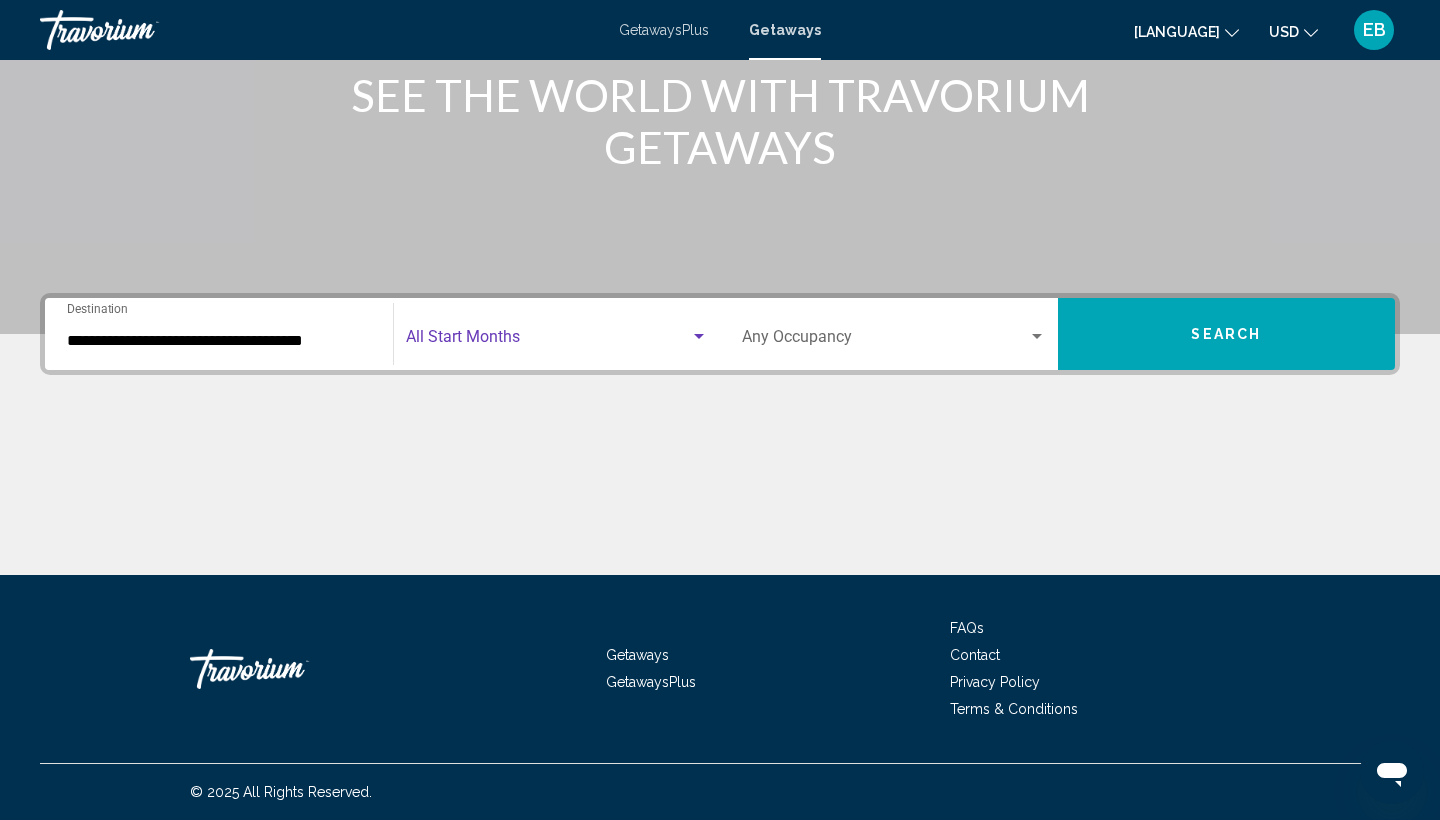 click at bounding box center (548, 341) 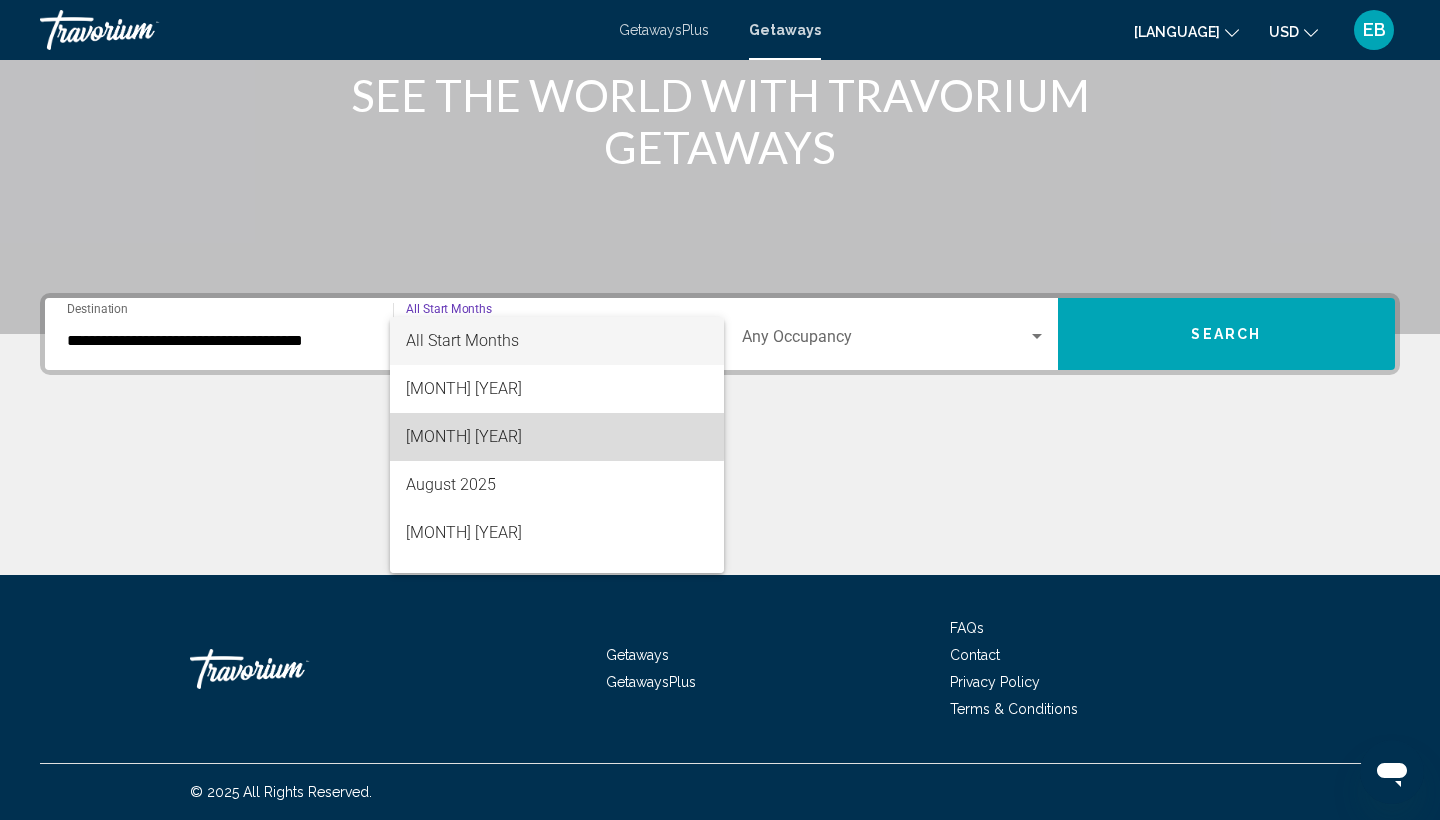 click on "July 2025" at bounding box center (557, 437) 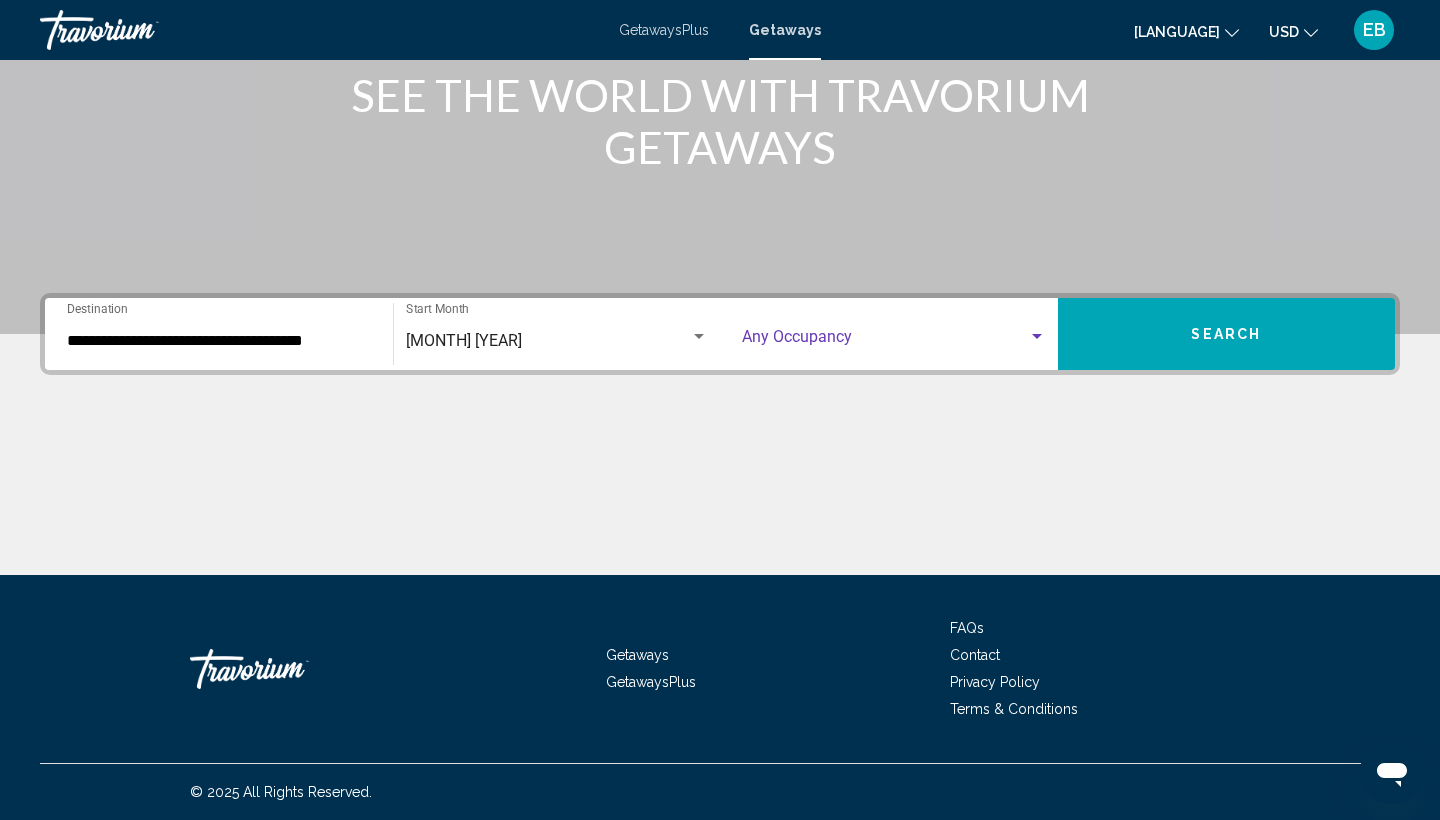 click at bounding box center (885, 341) 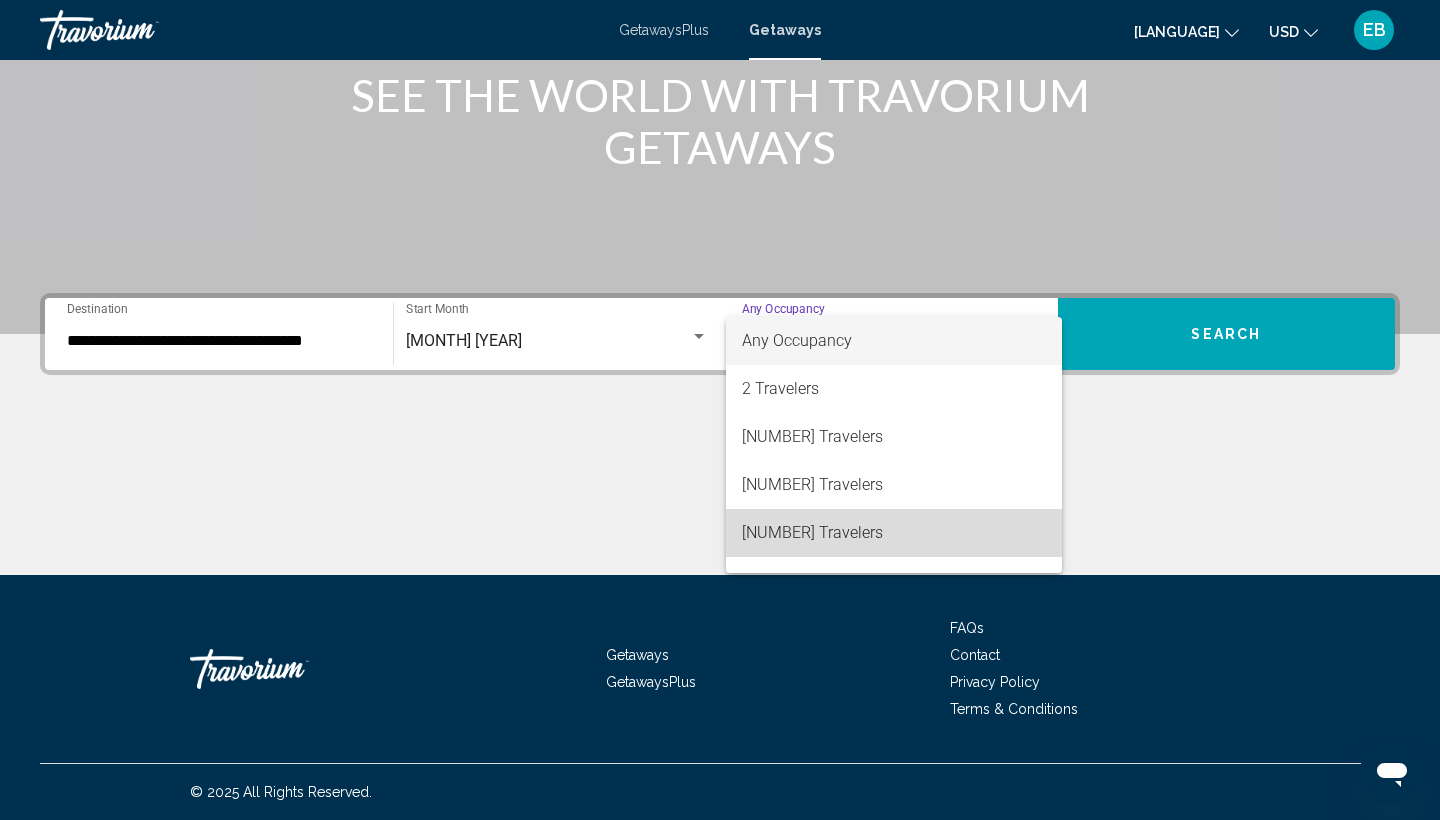click on "5 Travelers" at bounding box center [894, 533] 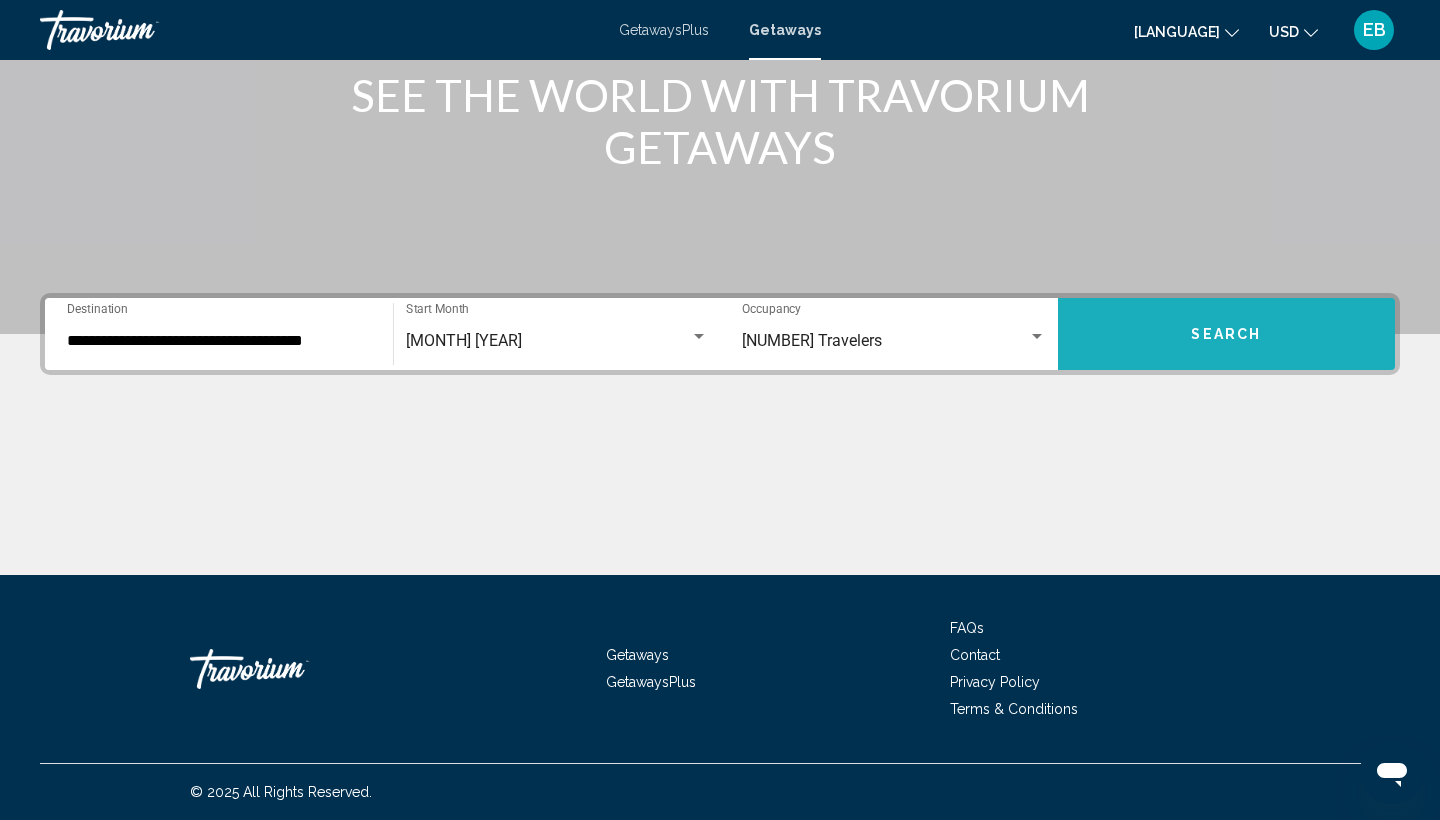 click on "Search" at bounding box center [1226, 335] 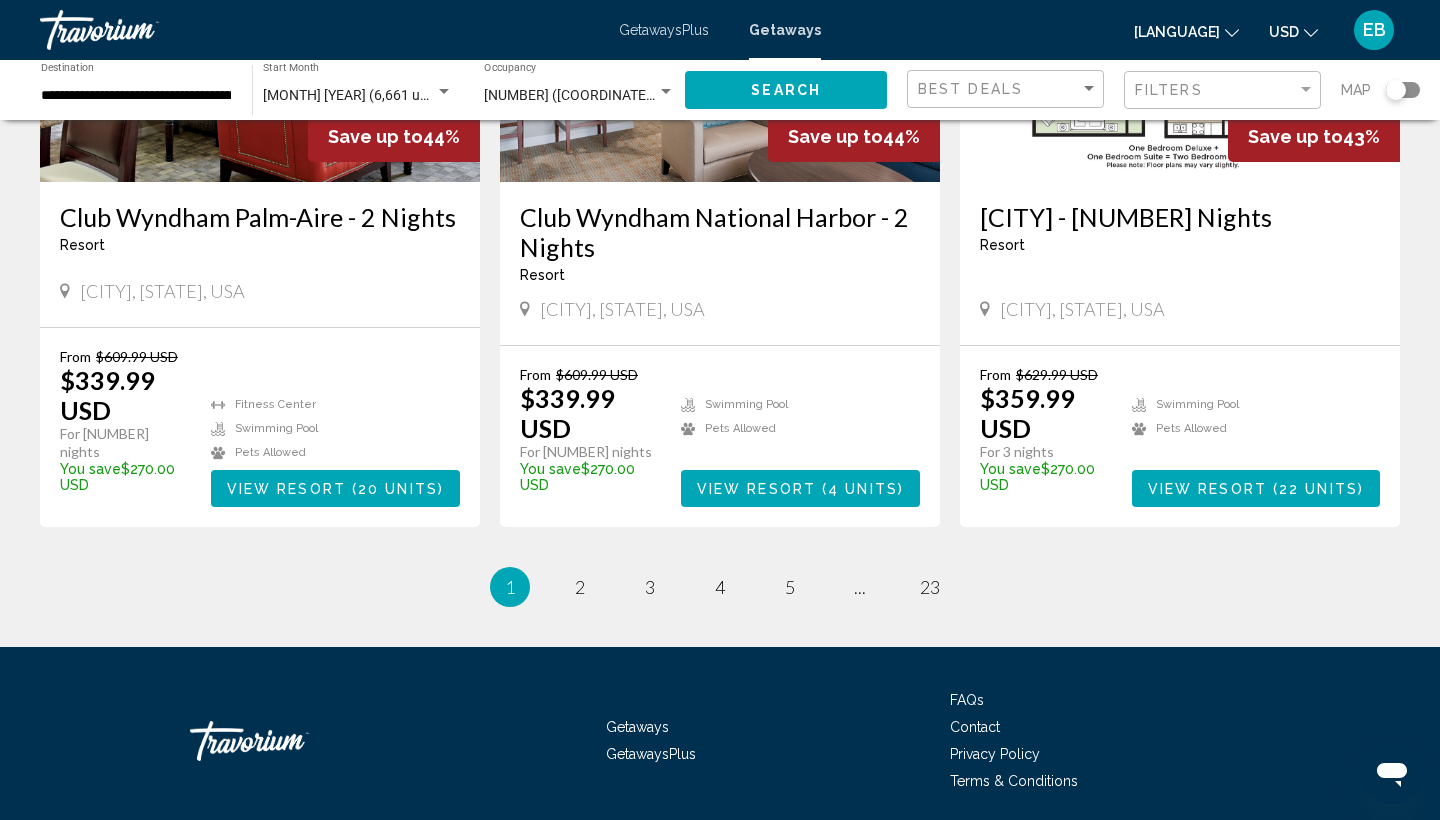 scroll, scrollTop: 2540, scrollLeft: 0, axis: vertical 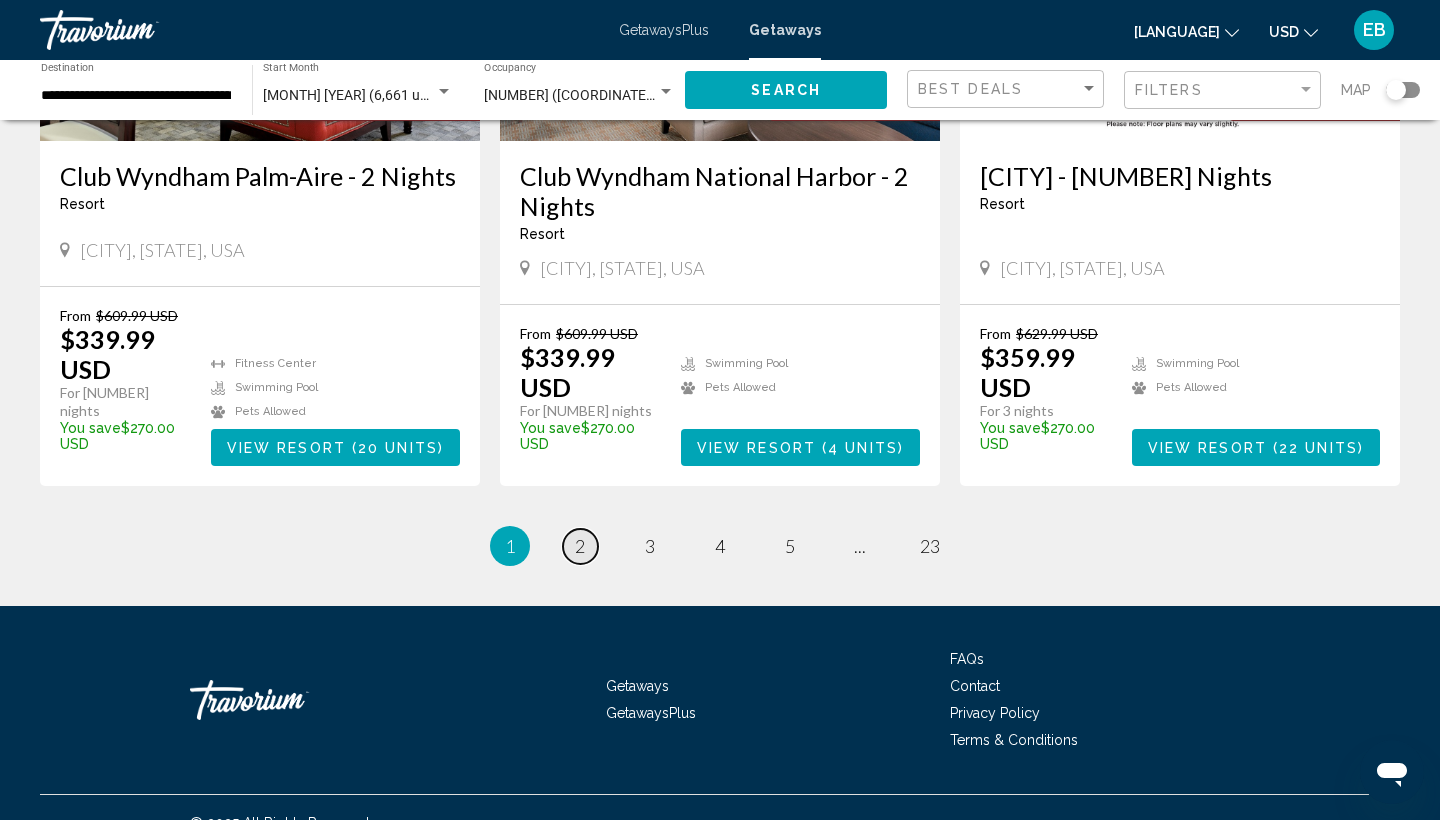 click on "page  2" at bounding box center (580, 546) 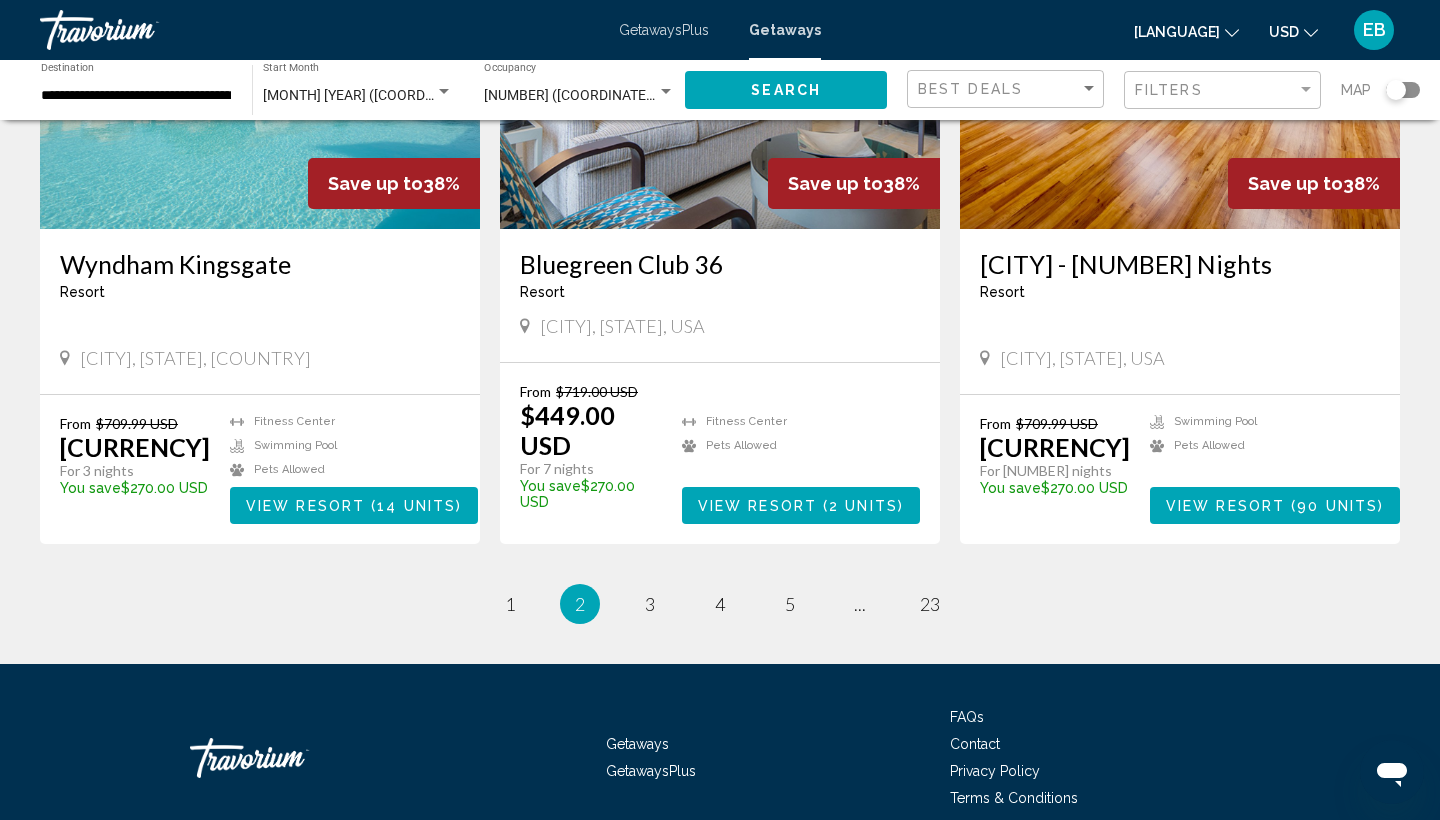 scroll, scrollTop: 2391, scrollLeft: 0, axis: vertical 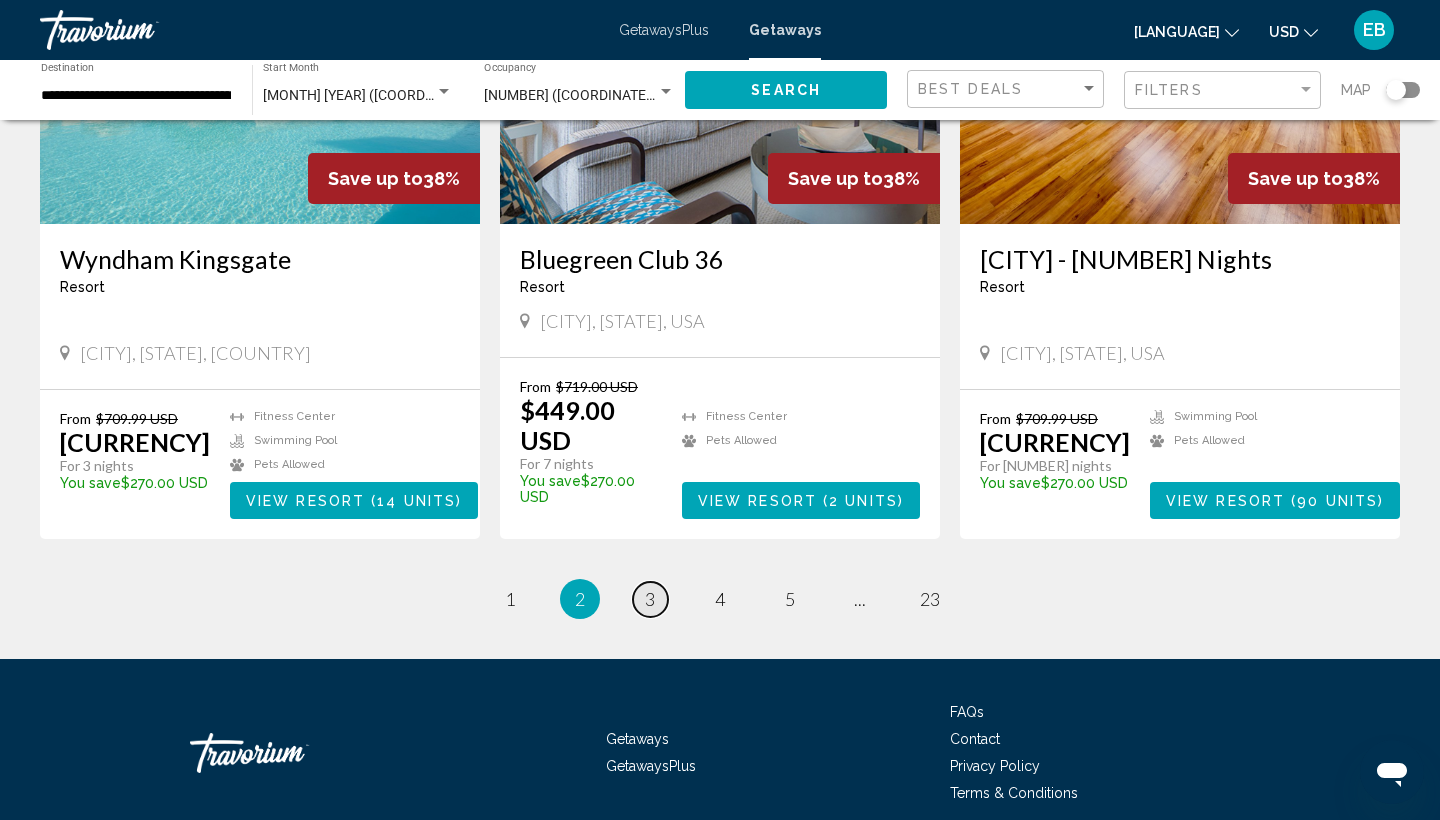 click on "3" at bounding box center (510, 599) 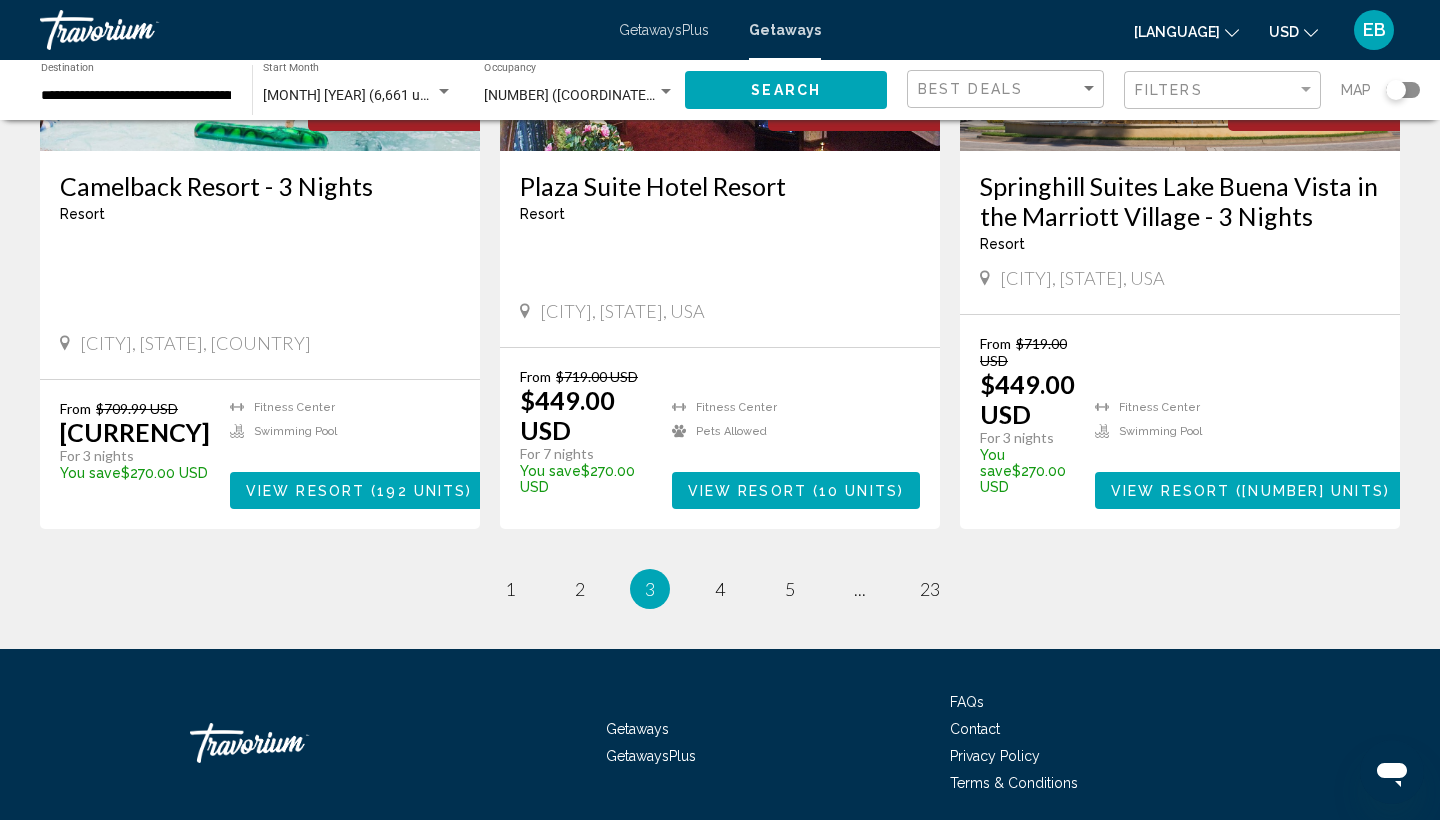 scroll, scrollTop: 2403, scrollLeft: 0, axis: vertical 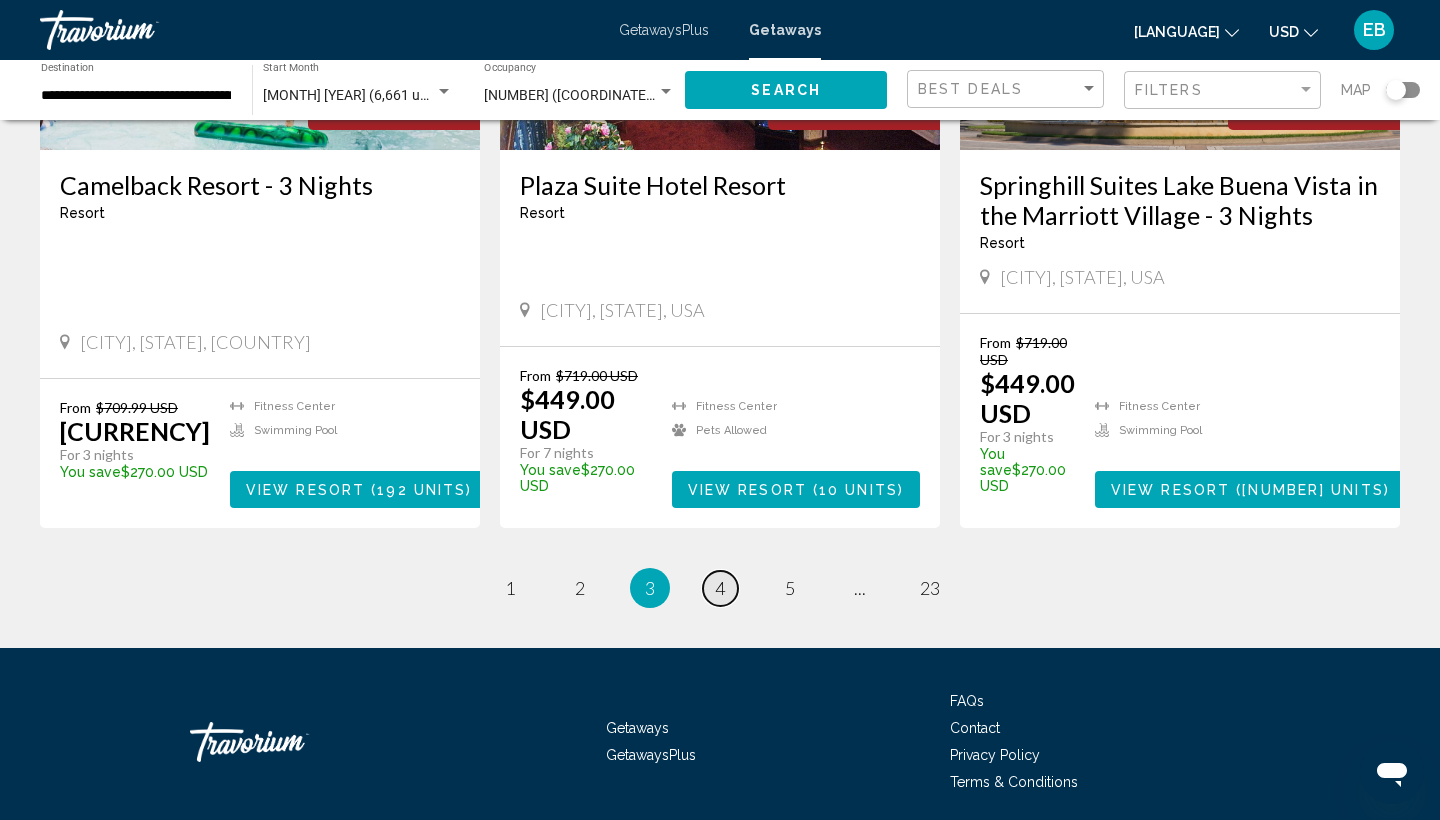 click on "4" at bounding box center (510, 588) 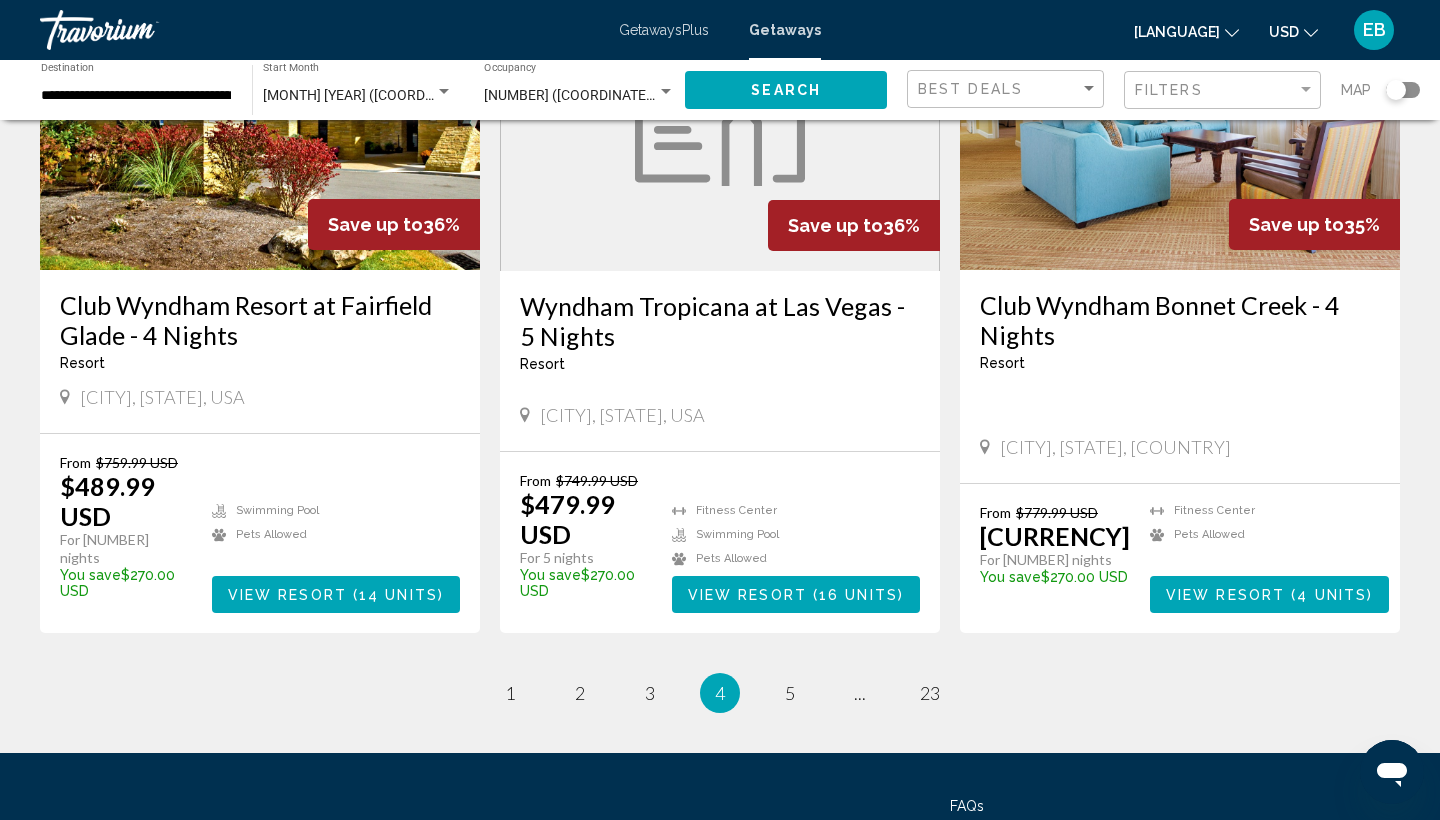 scroll, scrollTop: 2542, scrollLeft: 0, axis: vertical 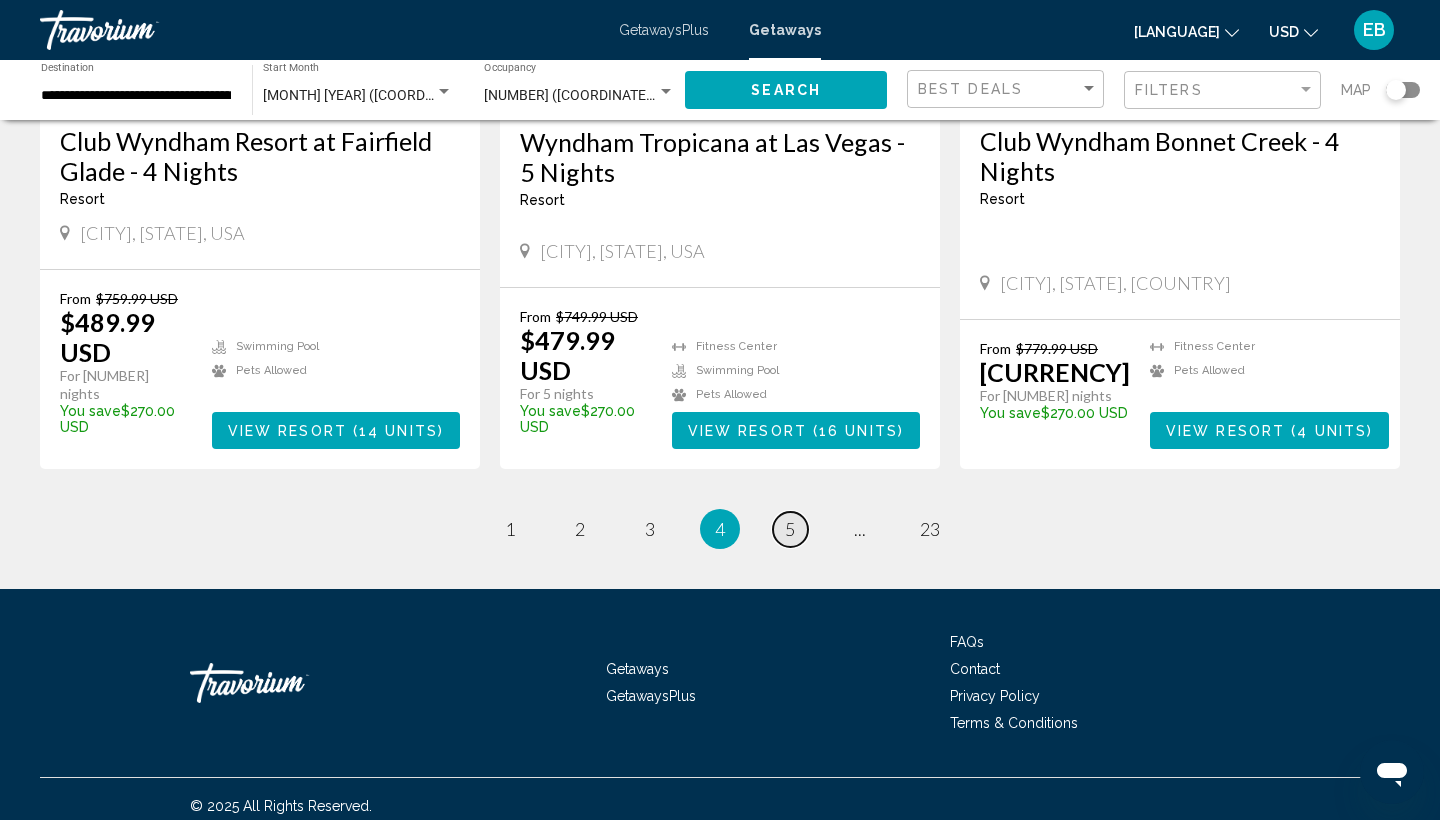 click on "page  5" at bounding box center (510, 529) 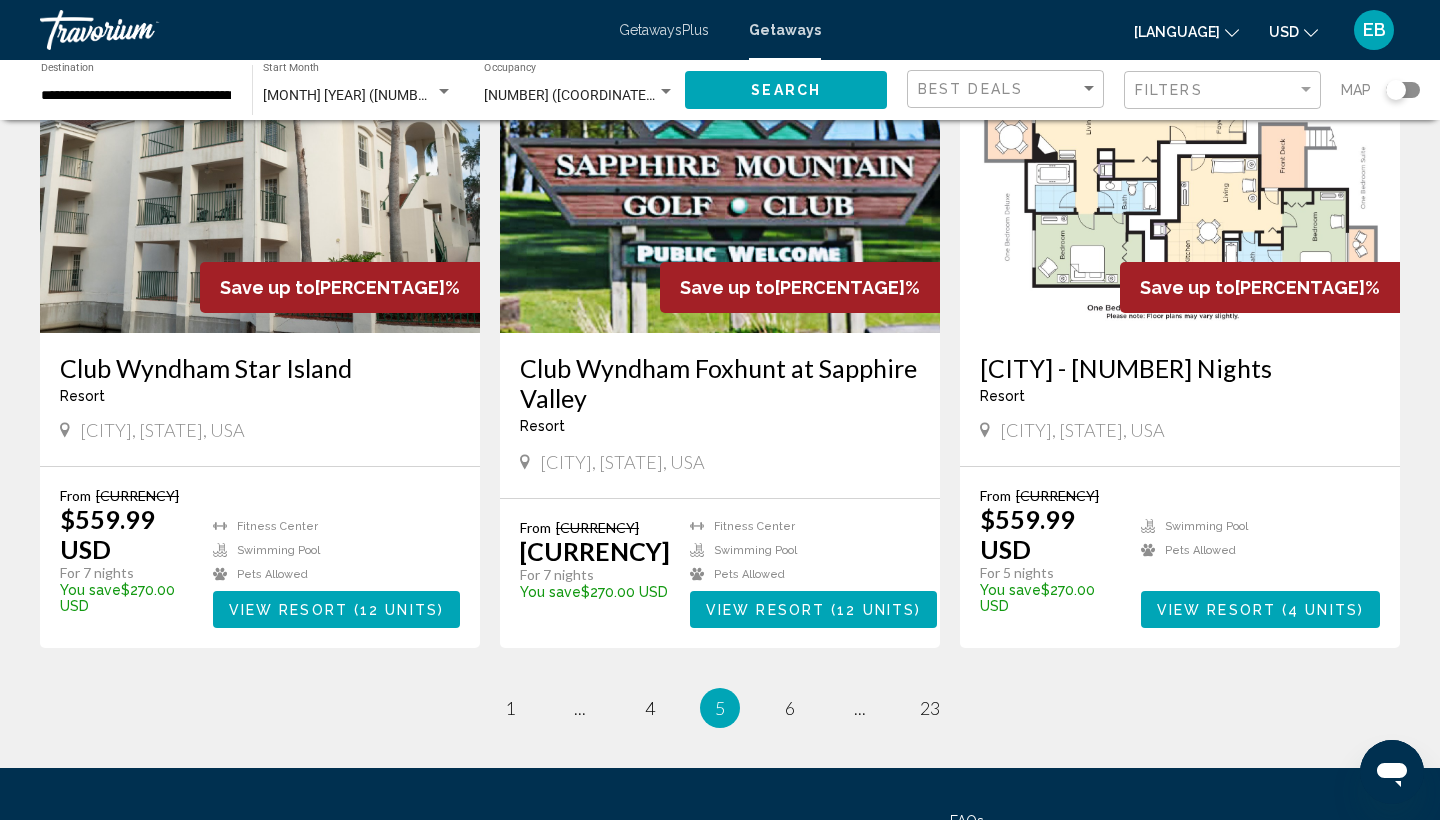 scroll, scrollTop: 2285, scrollLeft: 0, axis: vertical 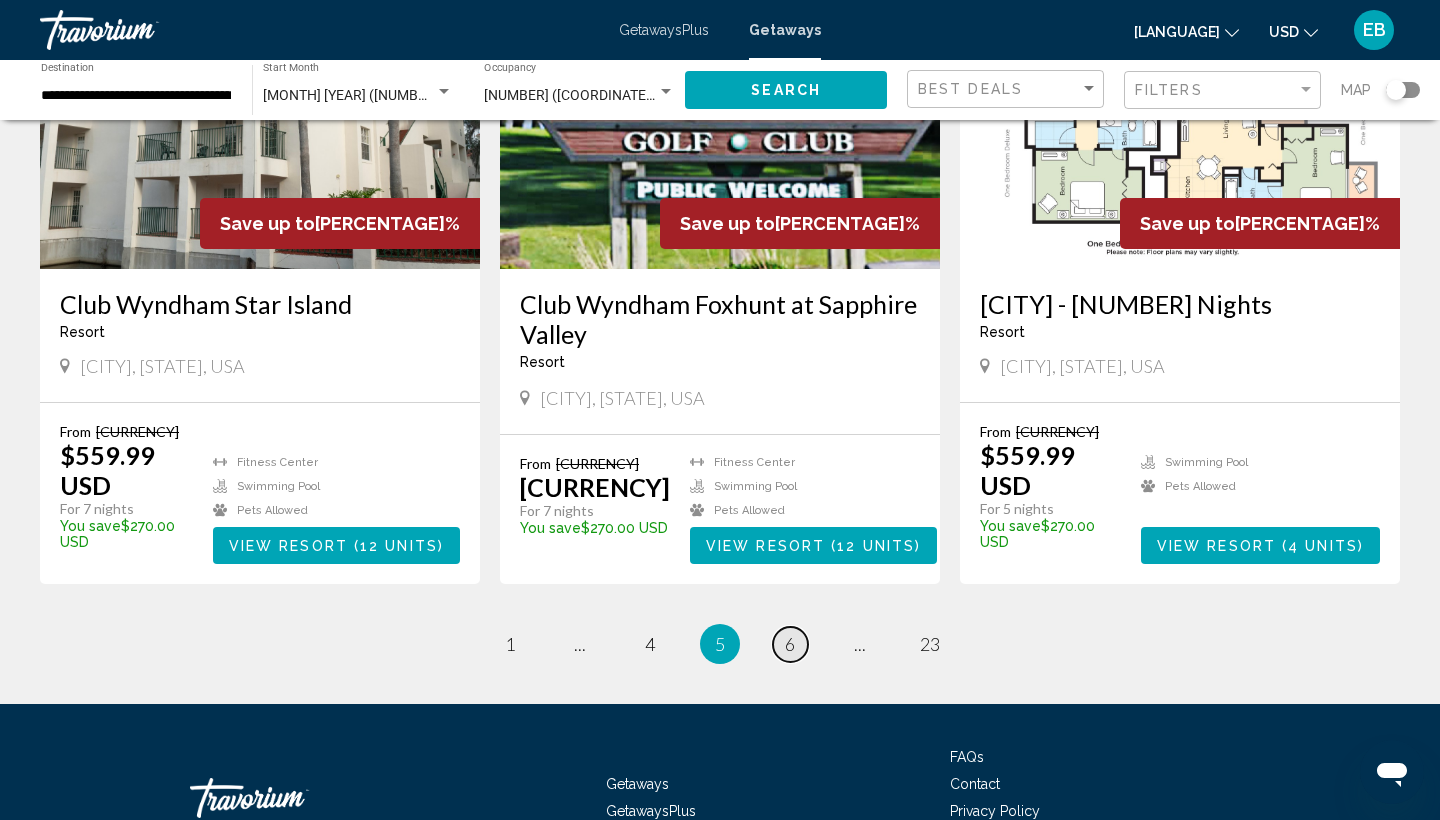 click on "page  6" at bounding box center (510, 644) 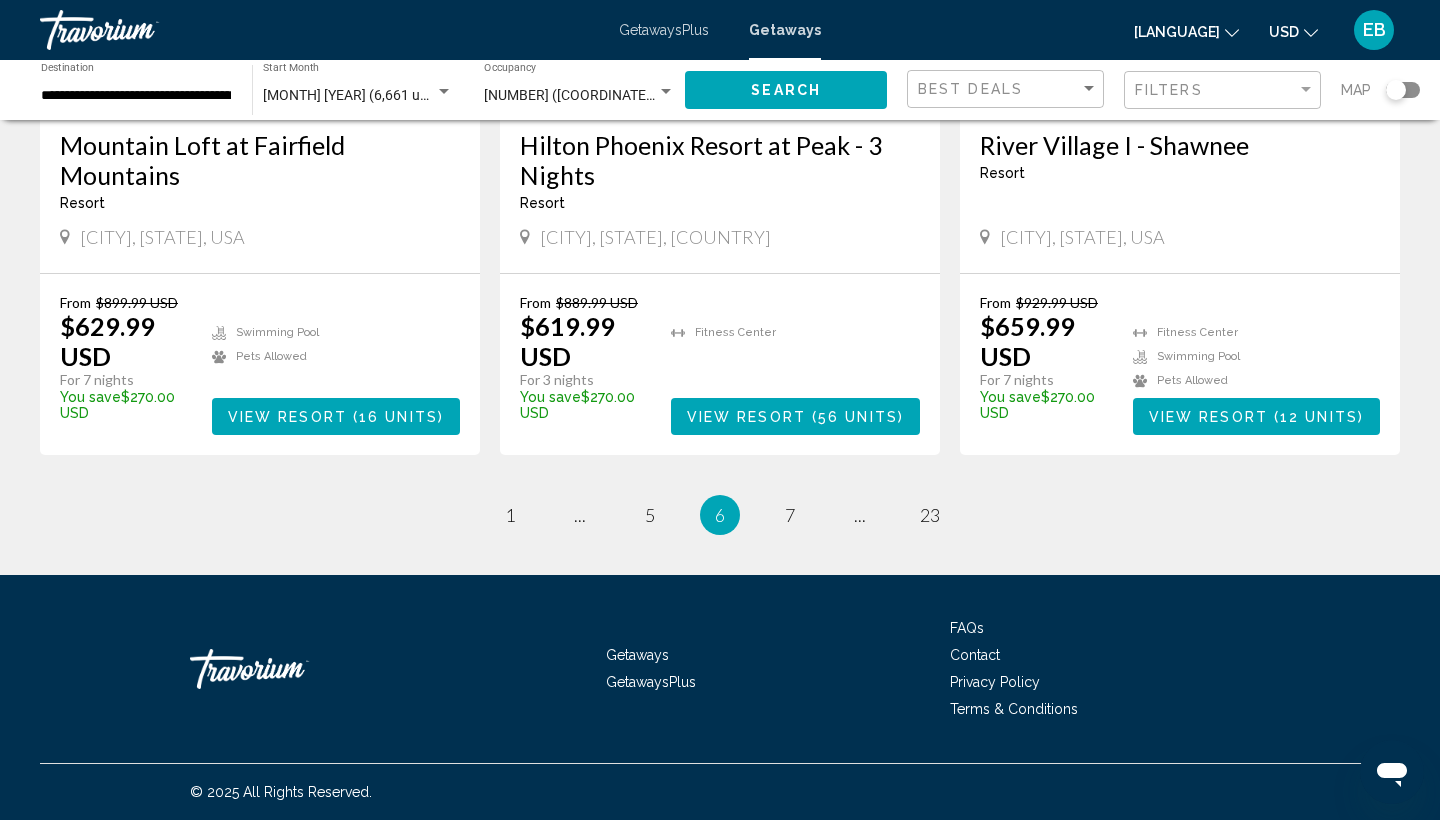 scroll, scrollTop: 2536, scrollLeft: 0, axis: vertical 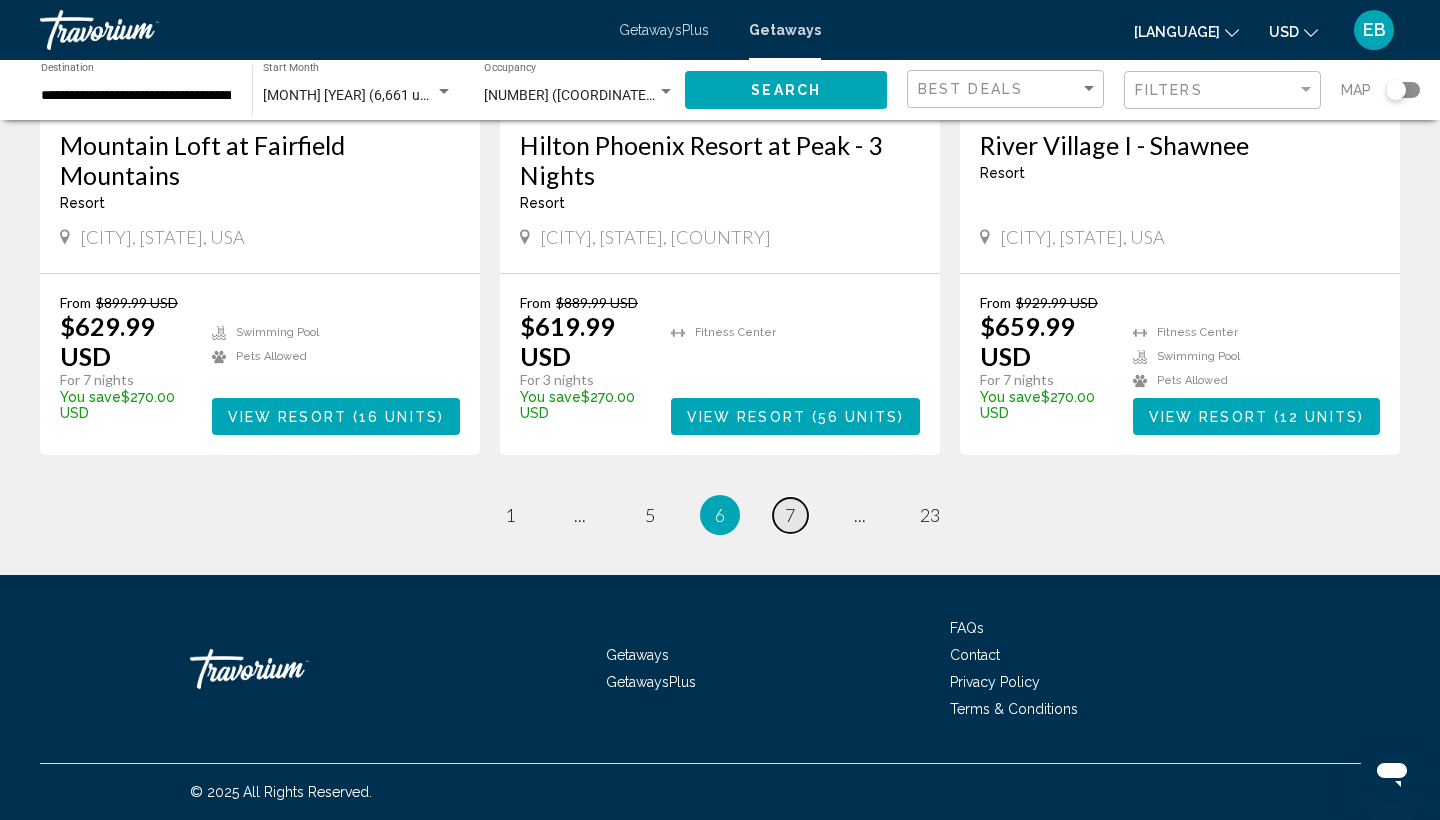 click on "page  7" at bounding box center (510, 515) 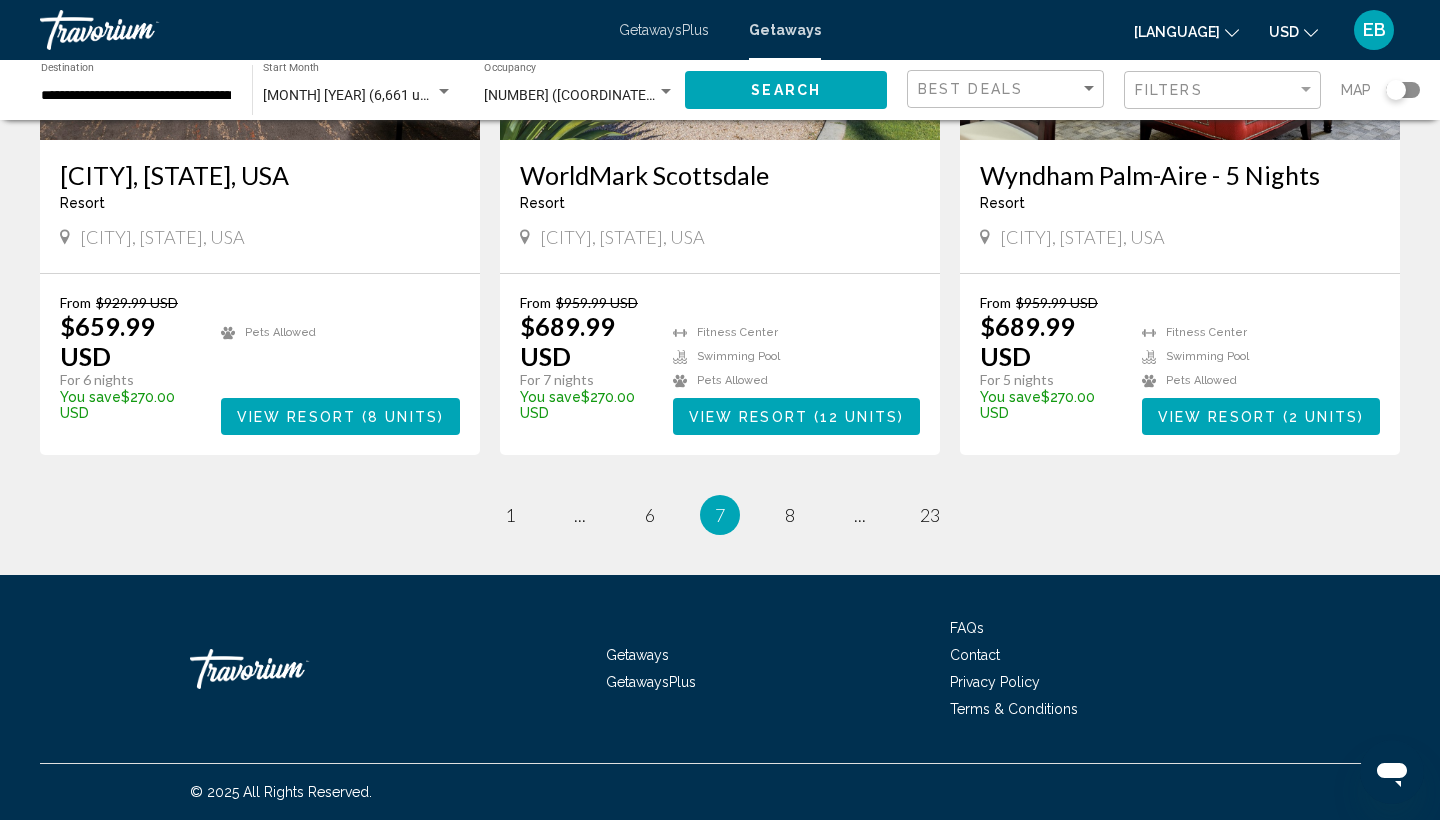 scroll, scrollTop: 2477, scrollLeft: 0, axis: vertical 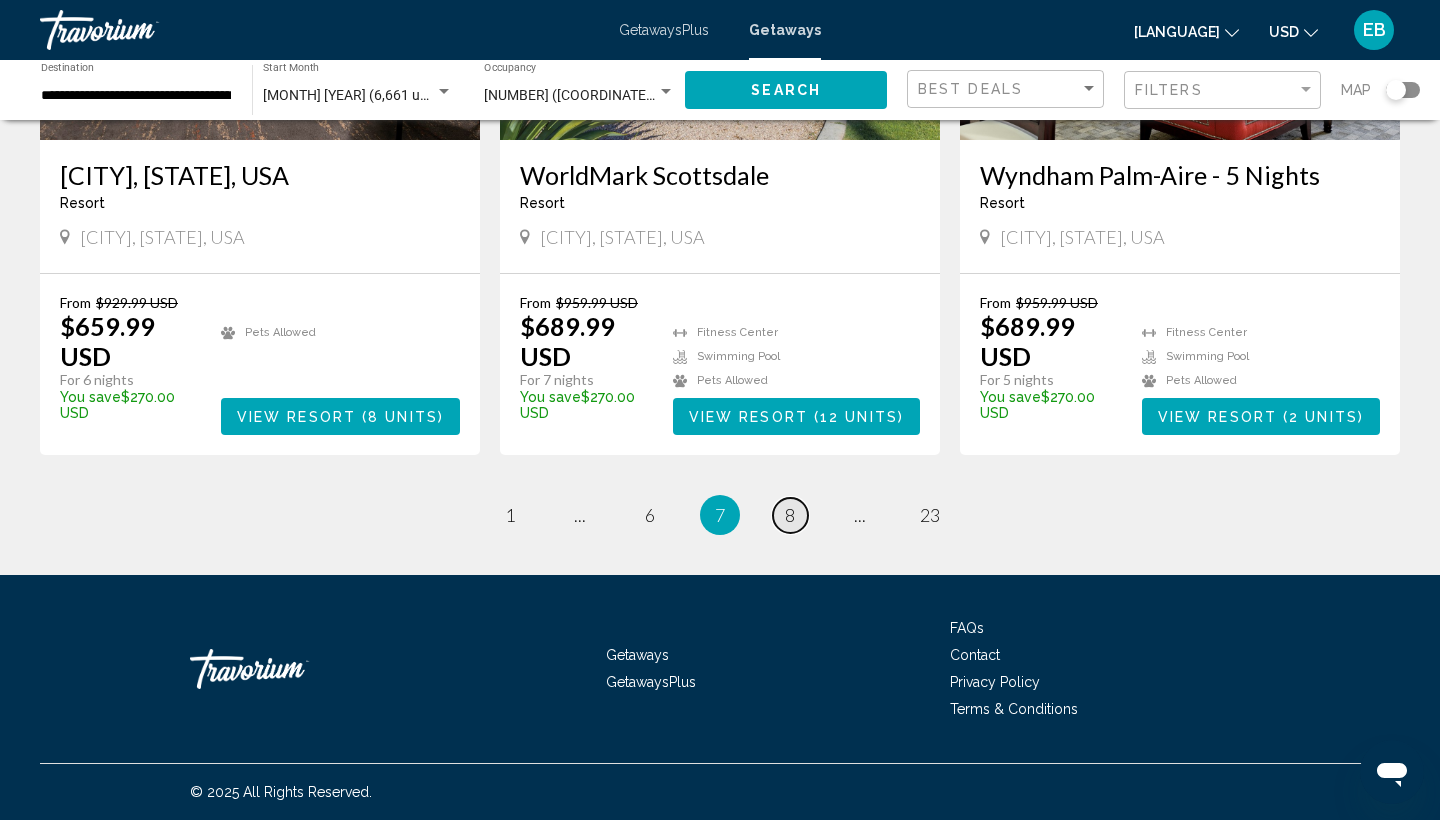 click on "page  8" at bounding box center (510, 515) 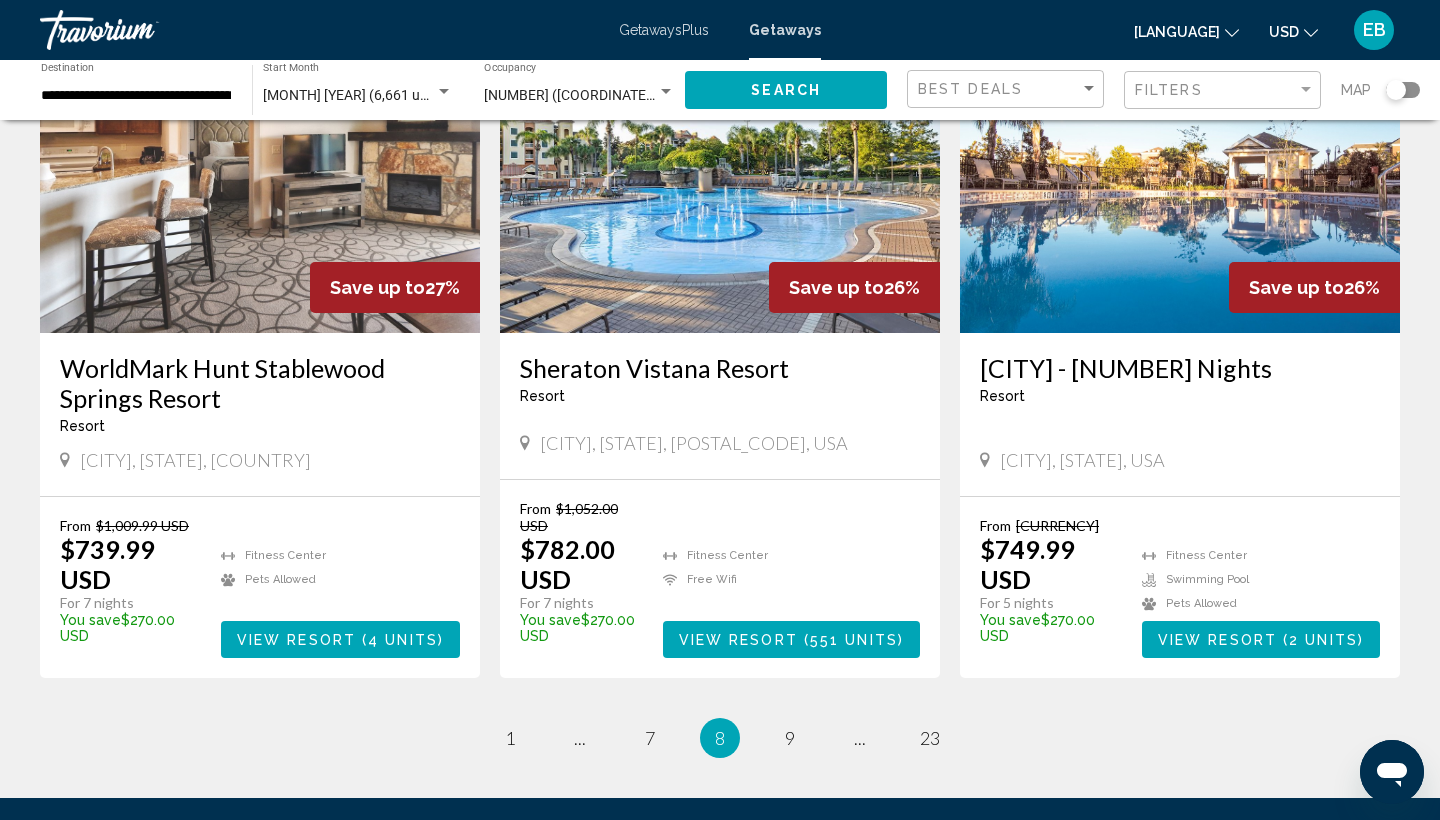 scroll, scrollTop: 2287, scrollLeft: 0, axis: vertical 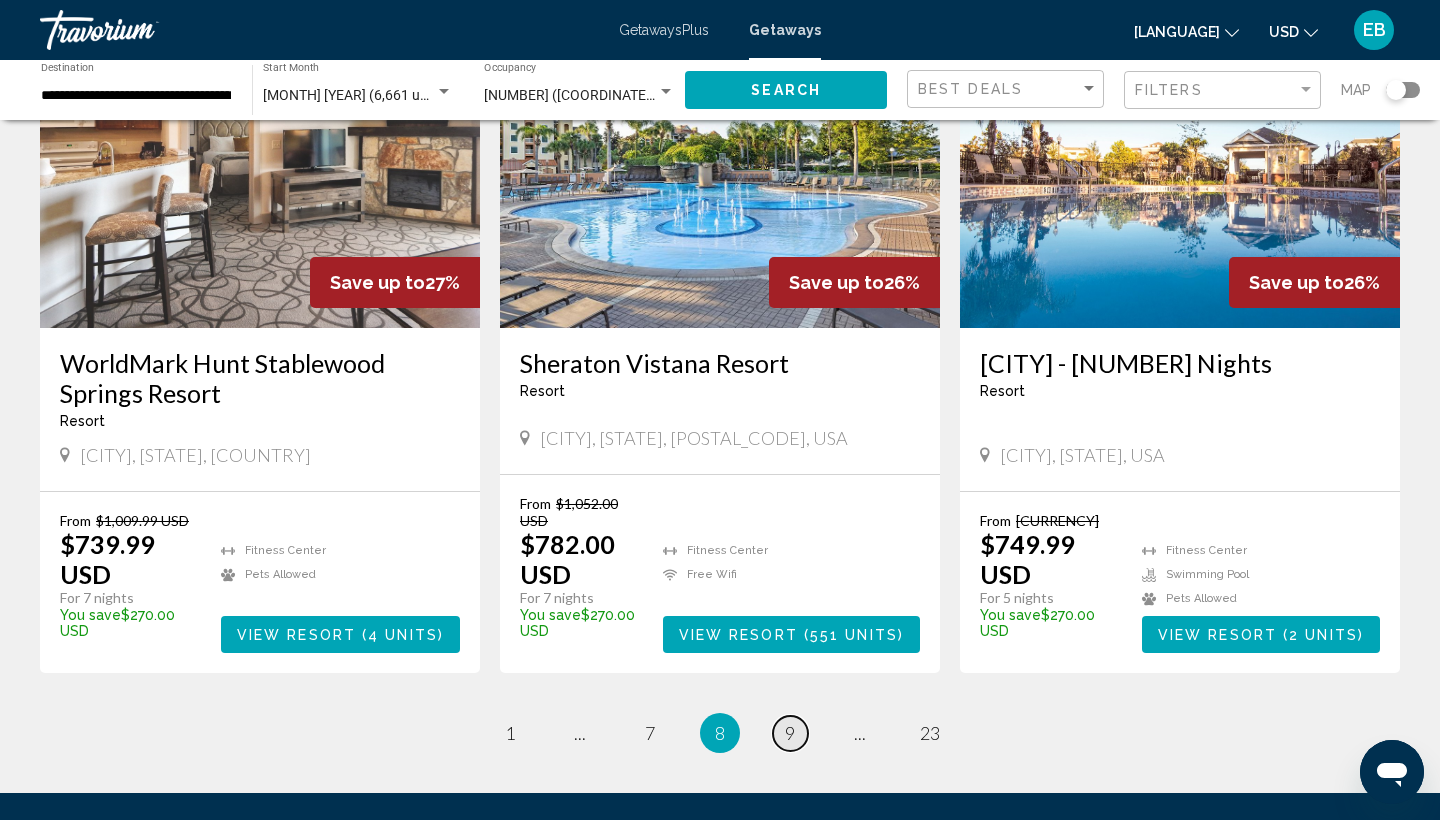 click on "page  9" at bounding box center [510, 733] 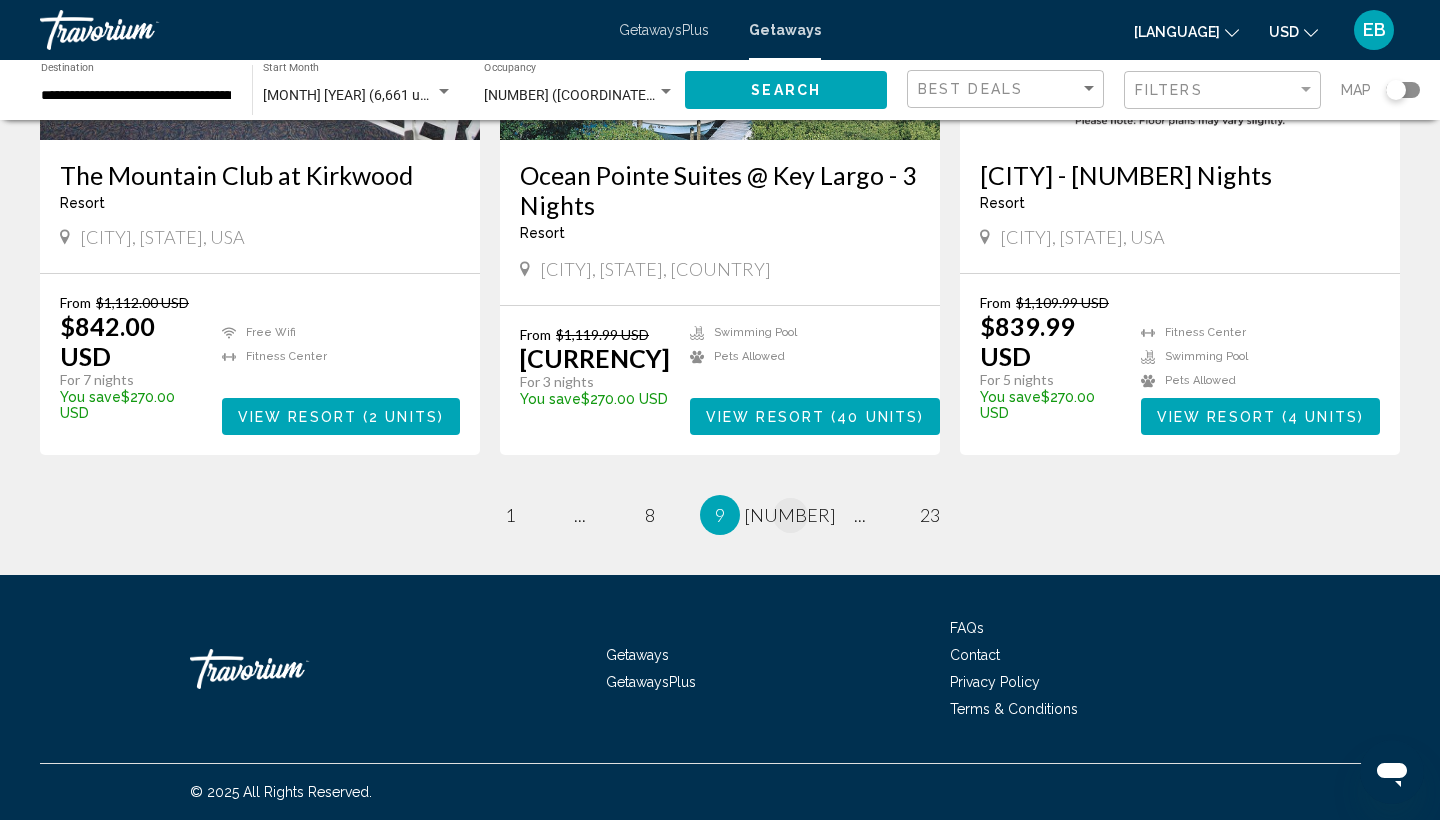 scroll, scrollTop: 2536, scrollLeft: 0, axis: vertical 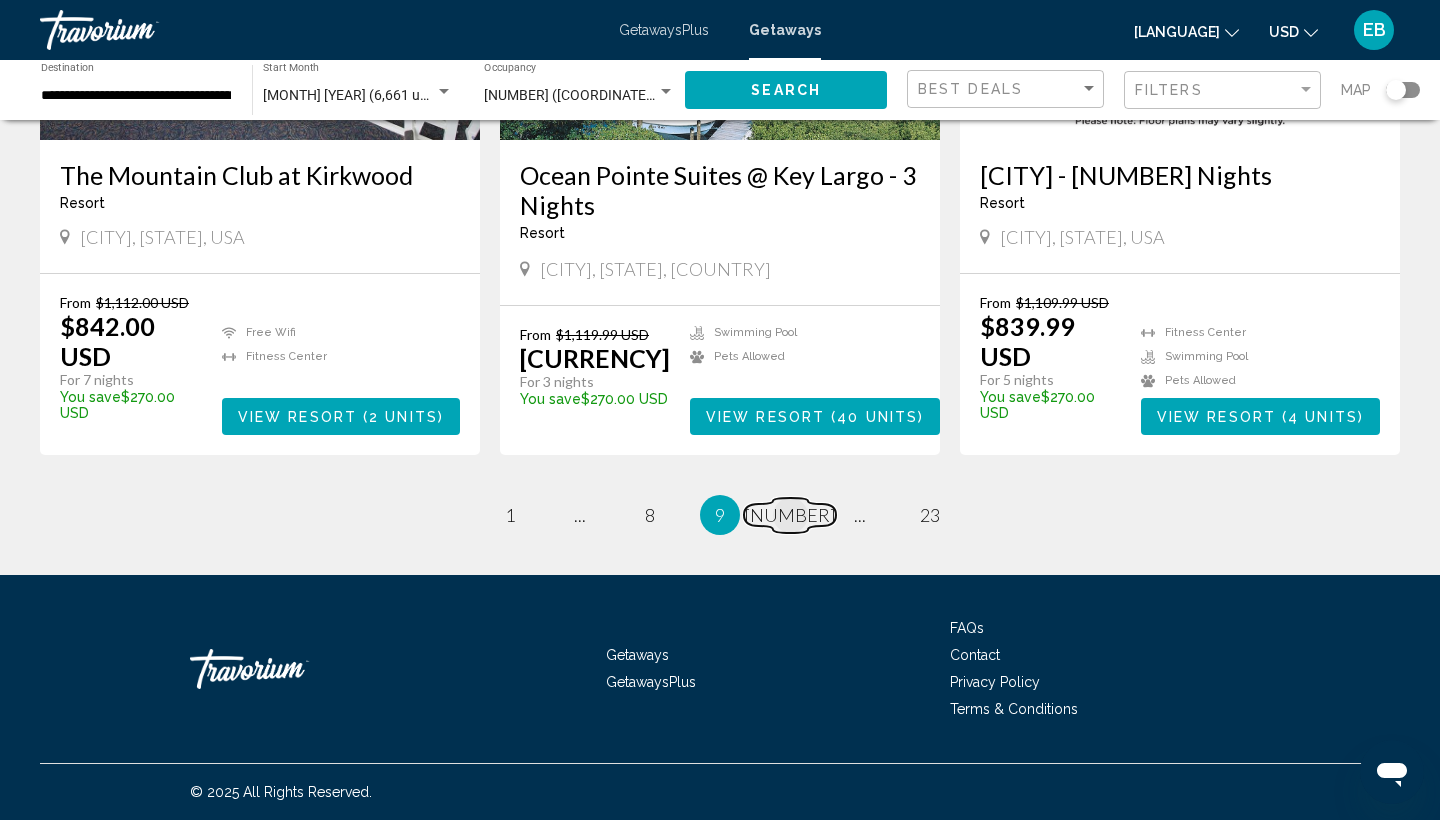 click on "10" at bounding box center [510, 515] 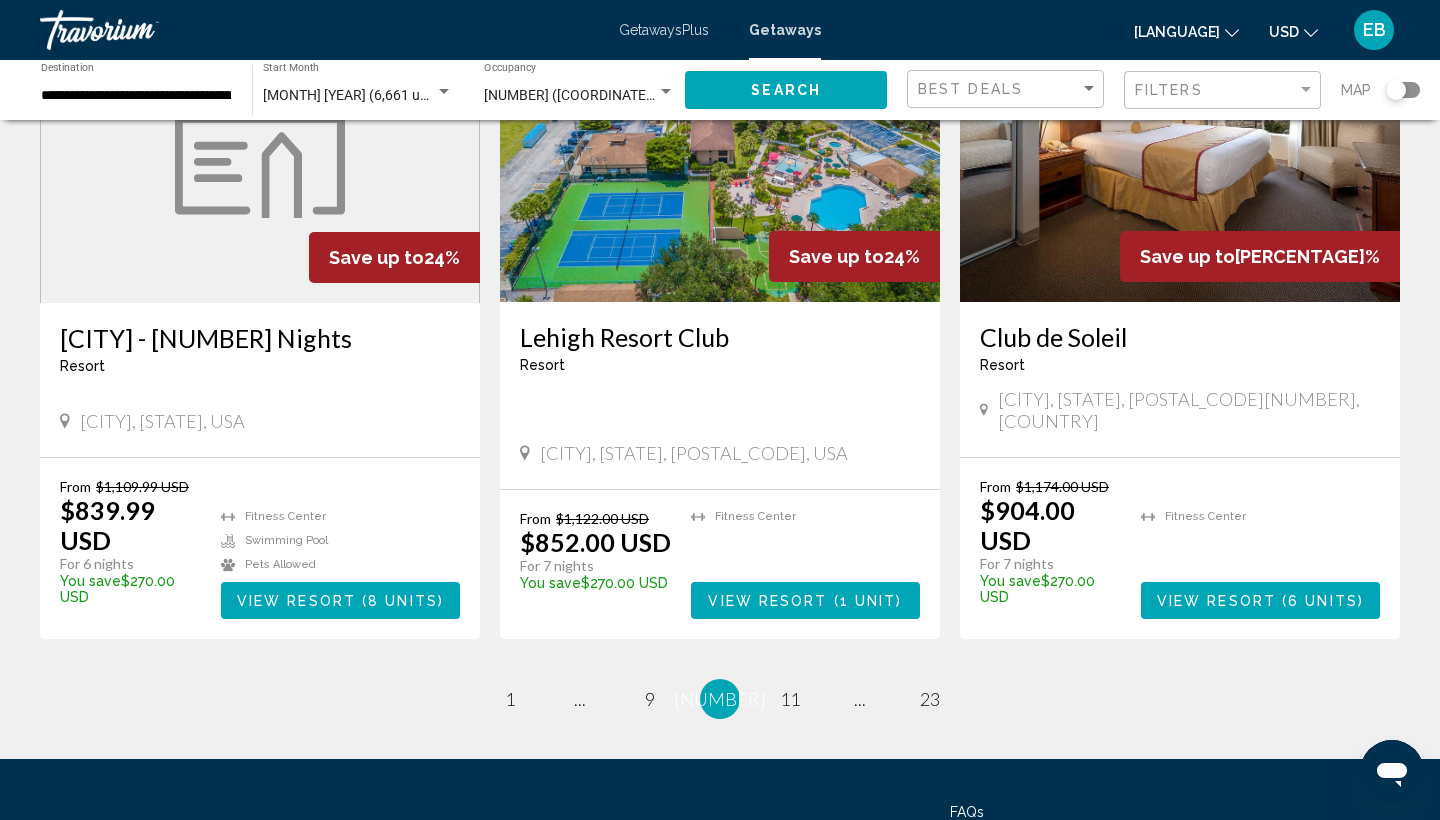scroll, scrollTop: 2328, scrollLeft: 0, axis: vertical 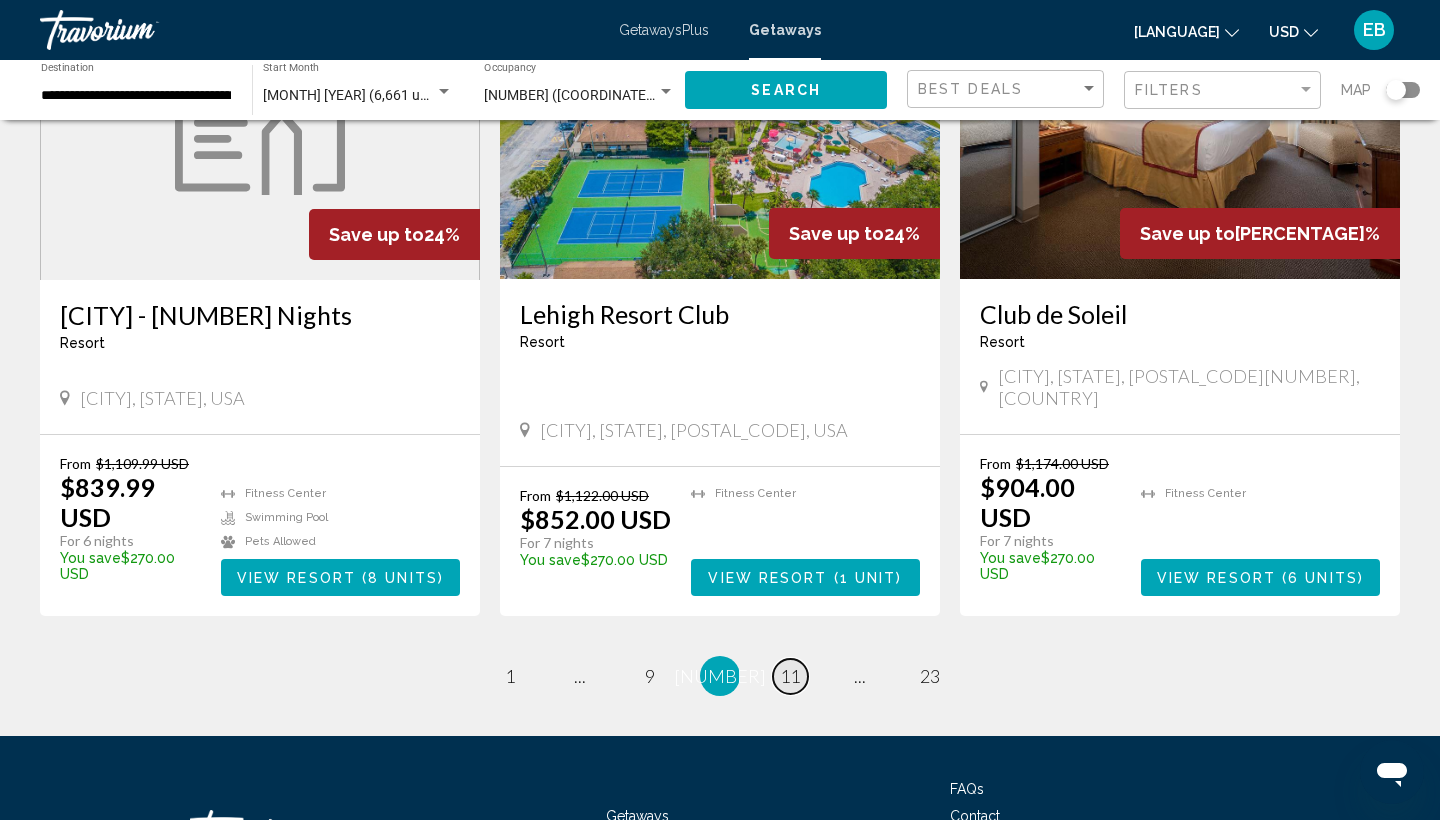 click on "11" at bounding box center [510, 676] 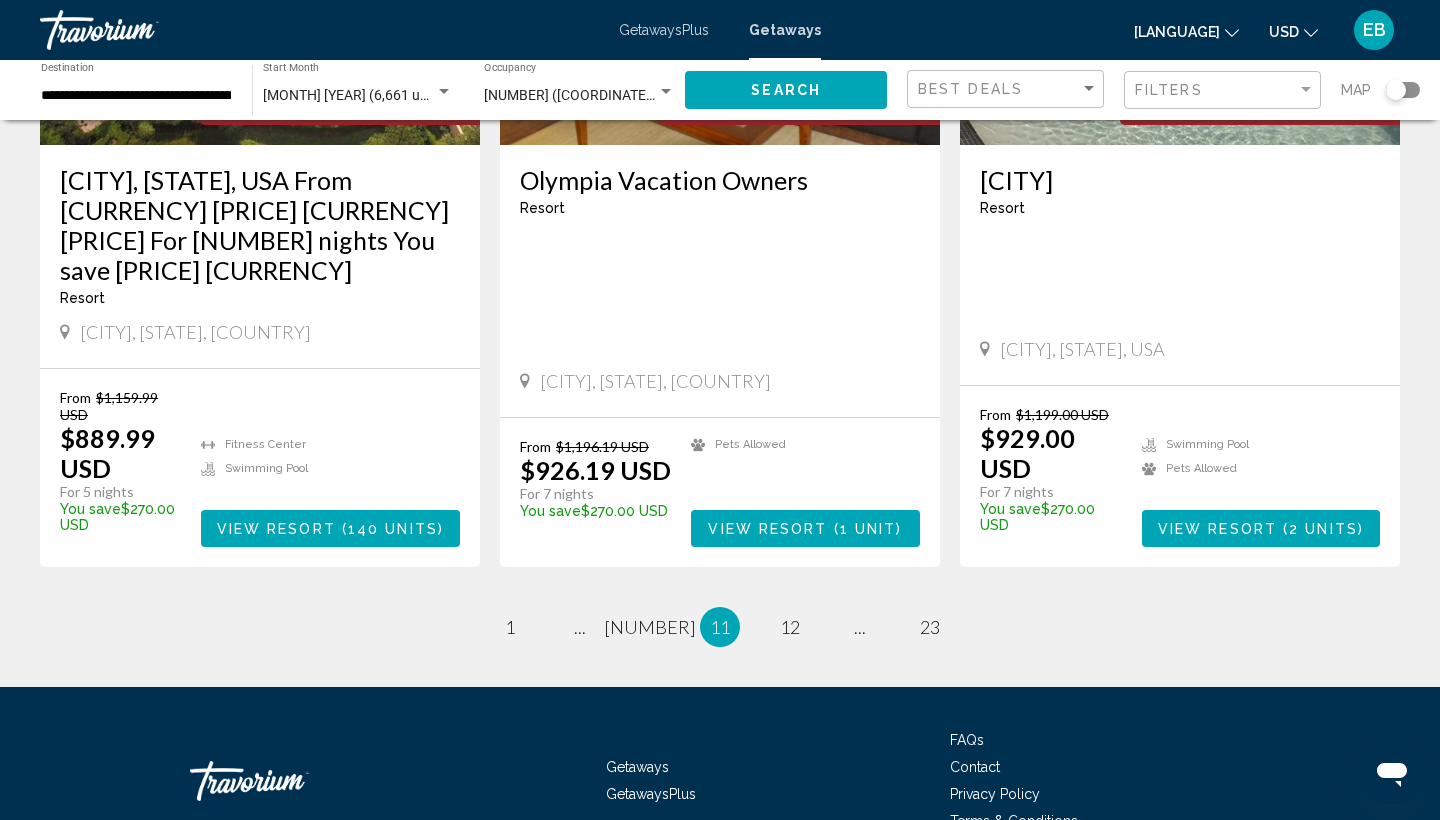 scroll, scrollTop: 2523, scrollLeft: 0, axis: vertical 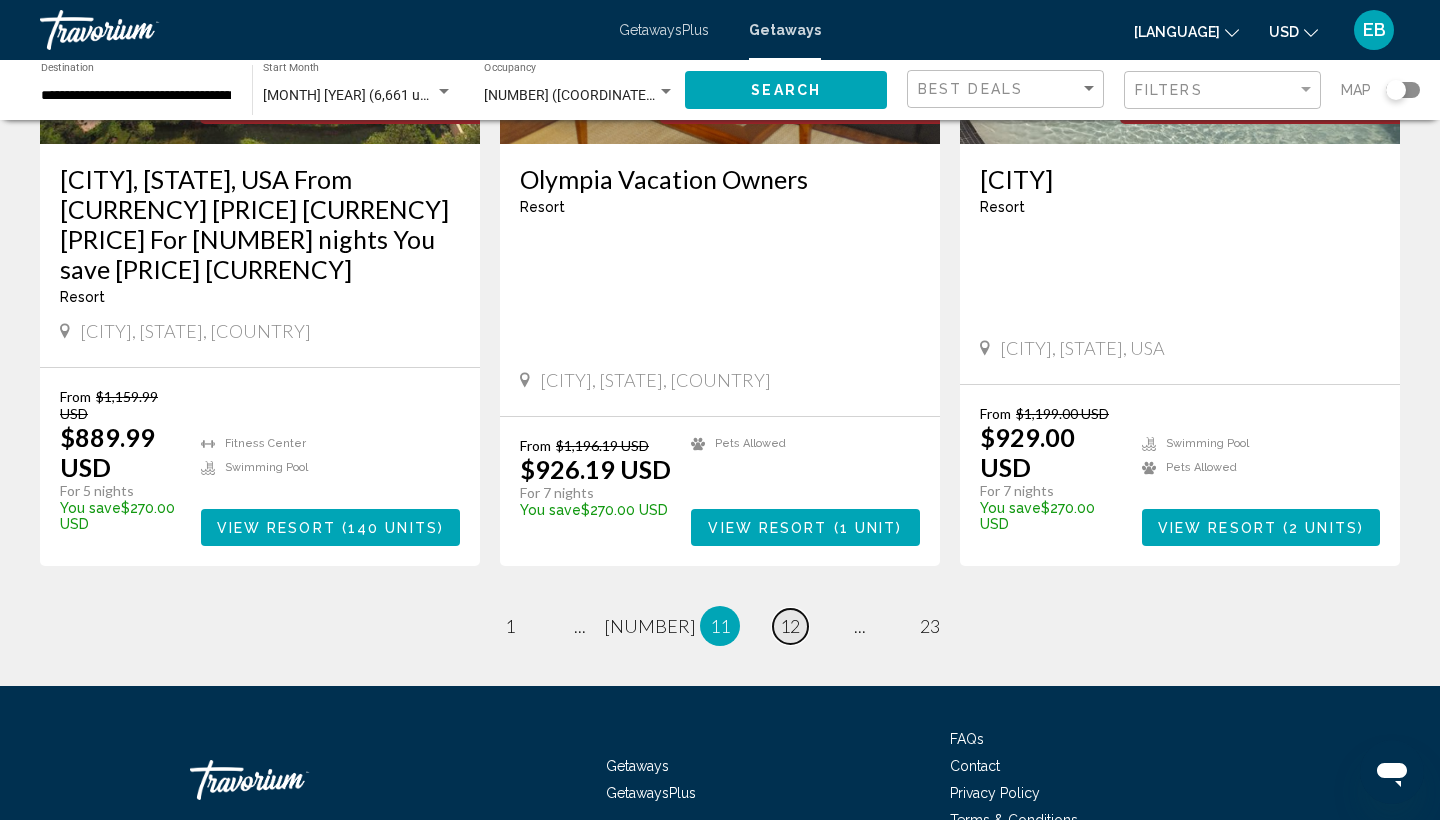 click on "12" at bounding box center (510, 626) 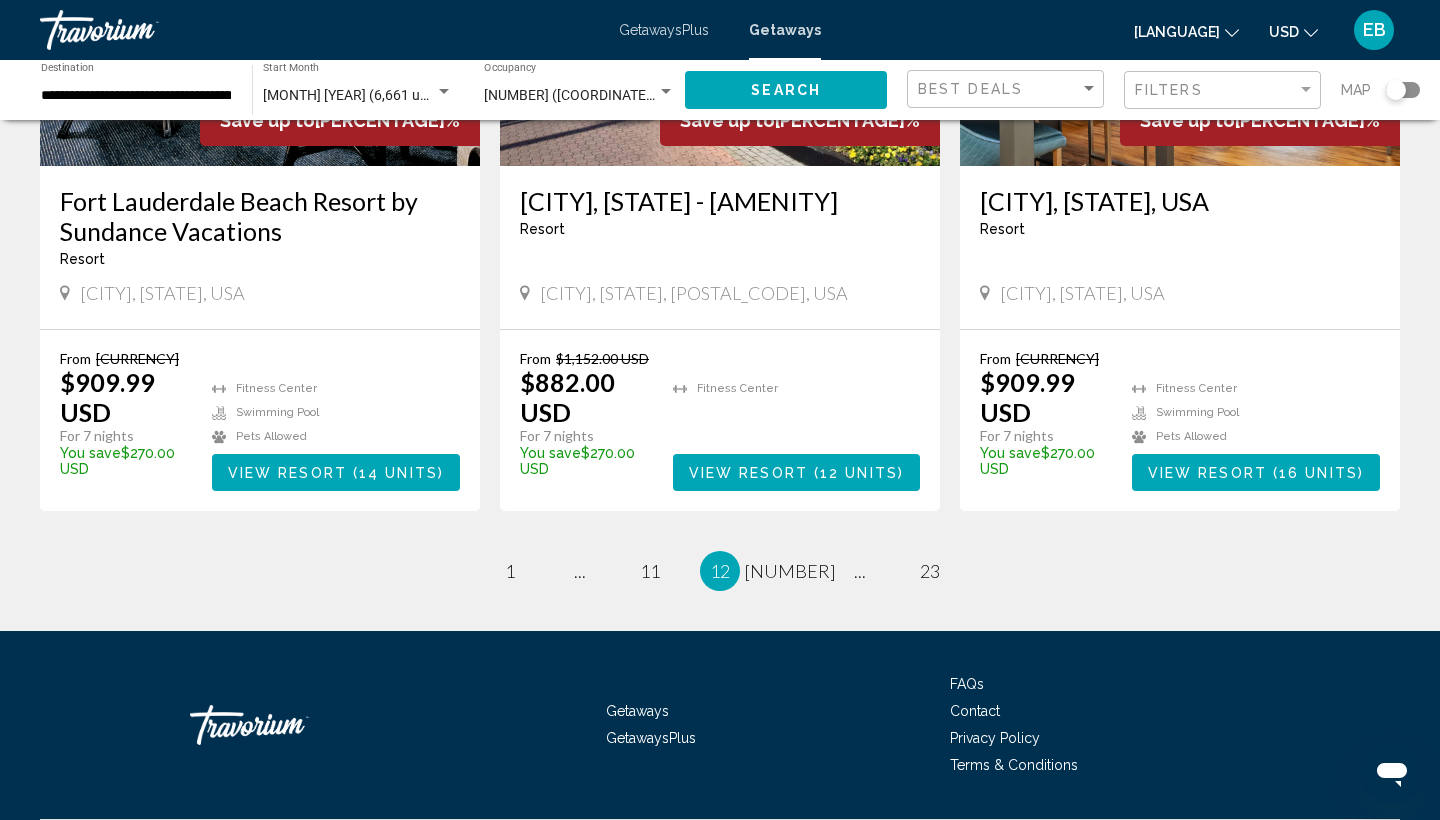 scroll, scrollTop: 2523, scrollLeft: 0, axis: vertical 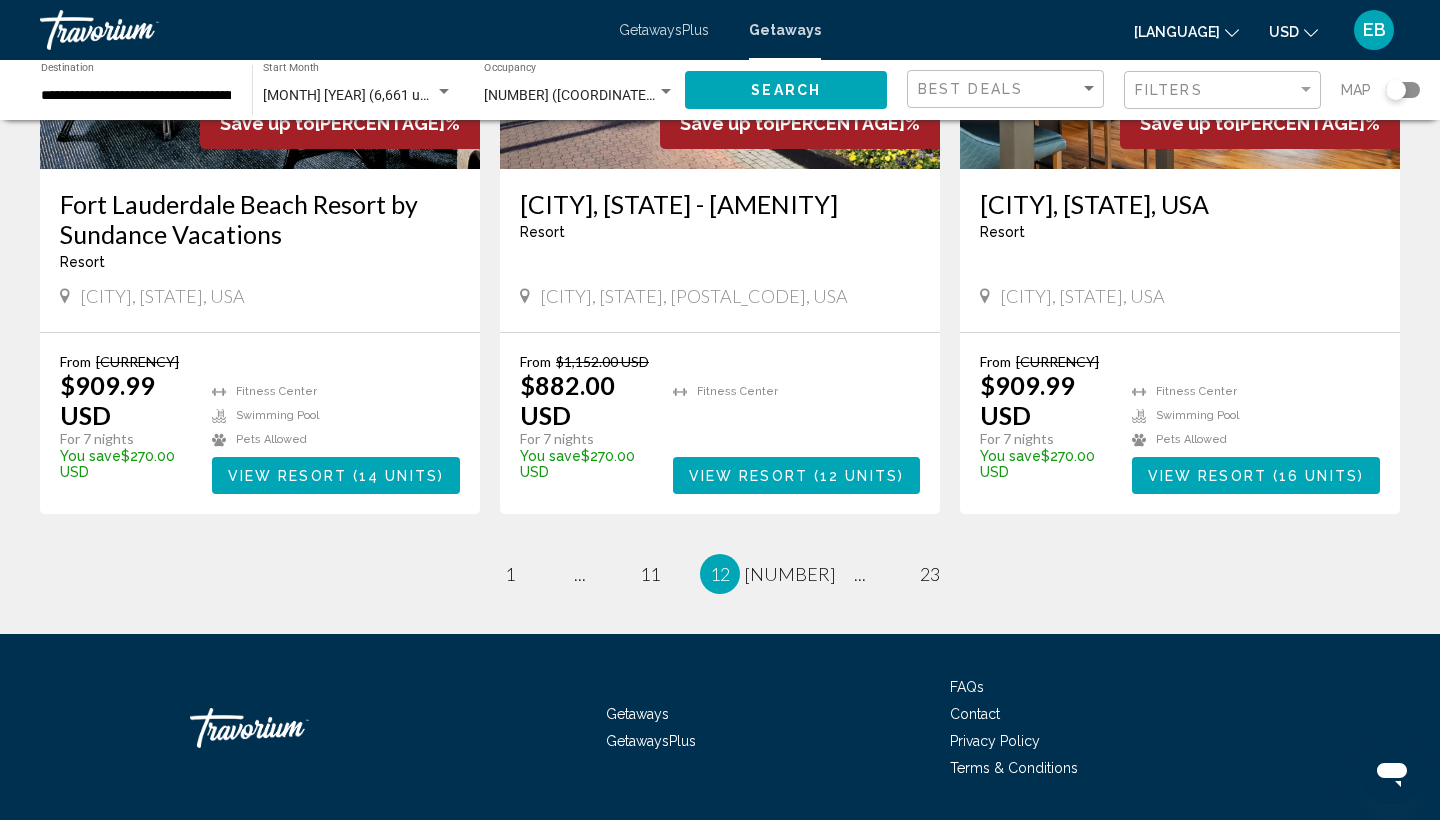 click on "Filters" at bounding box center (1225, 90) 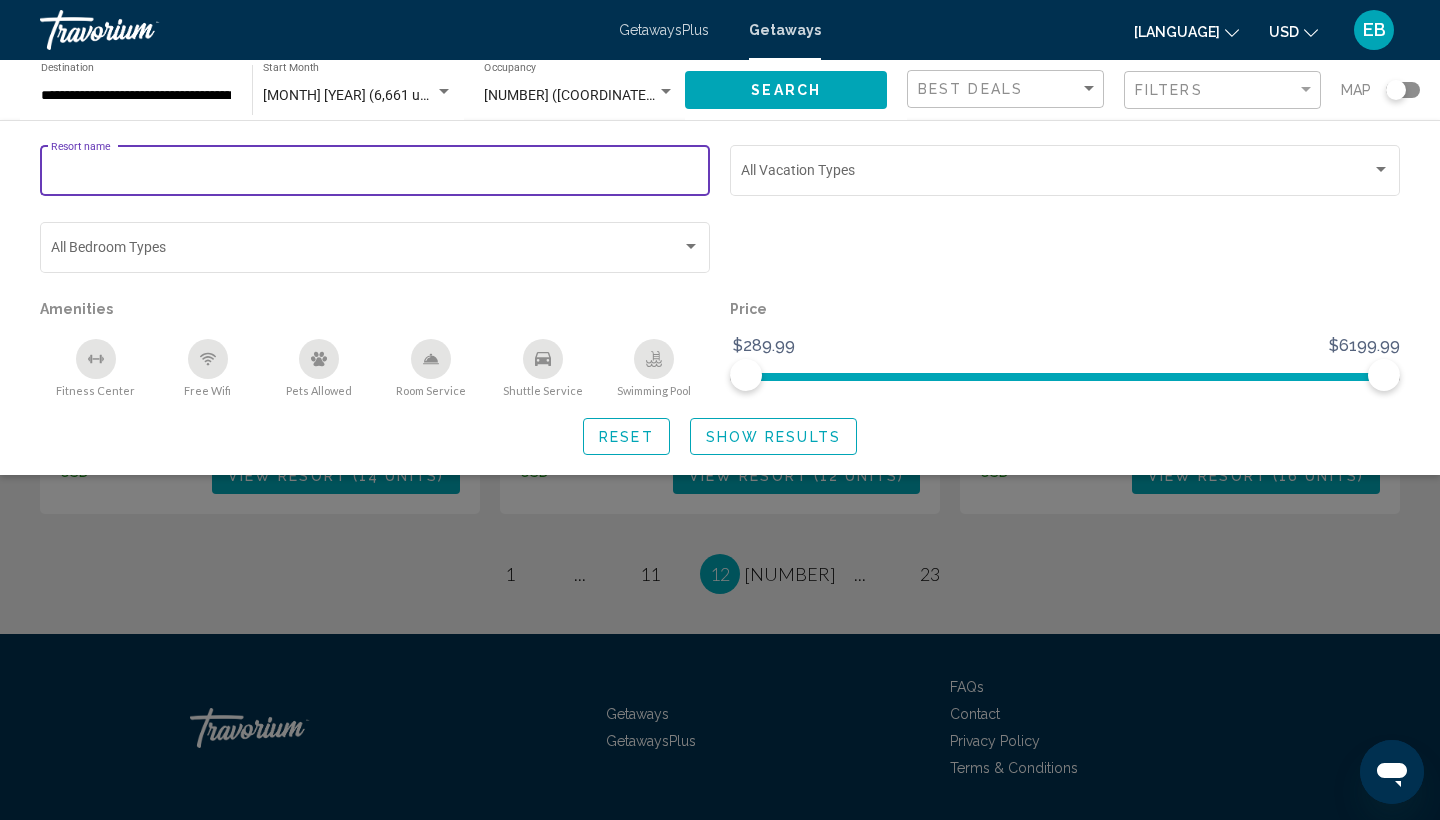 click on "Resort name" at bounding box center [375, 174] 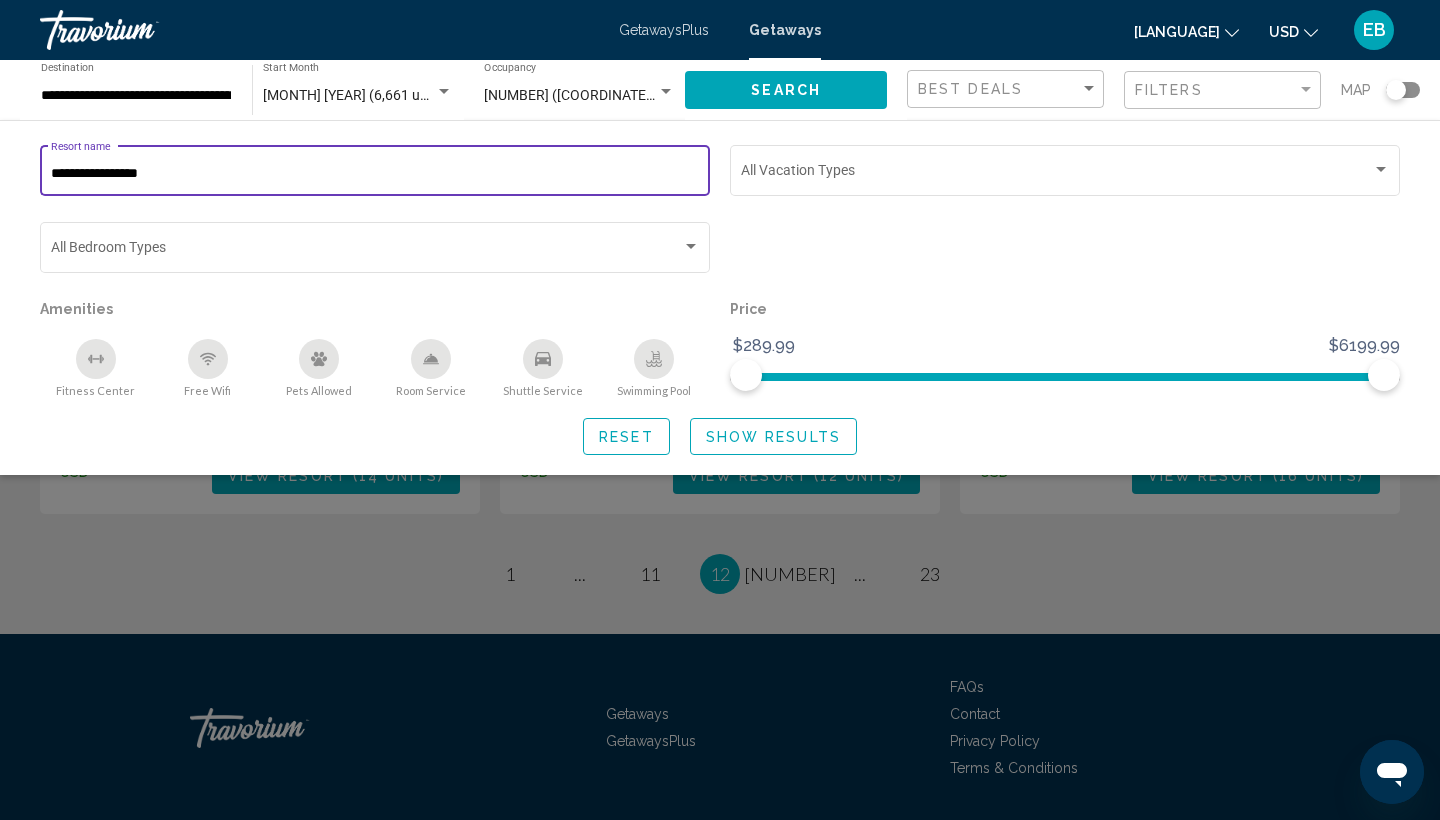 type on "**********" 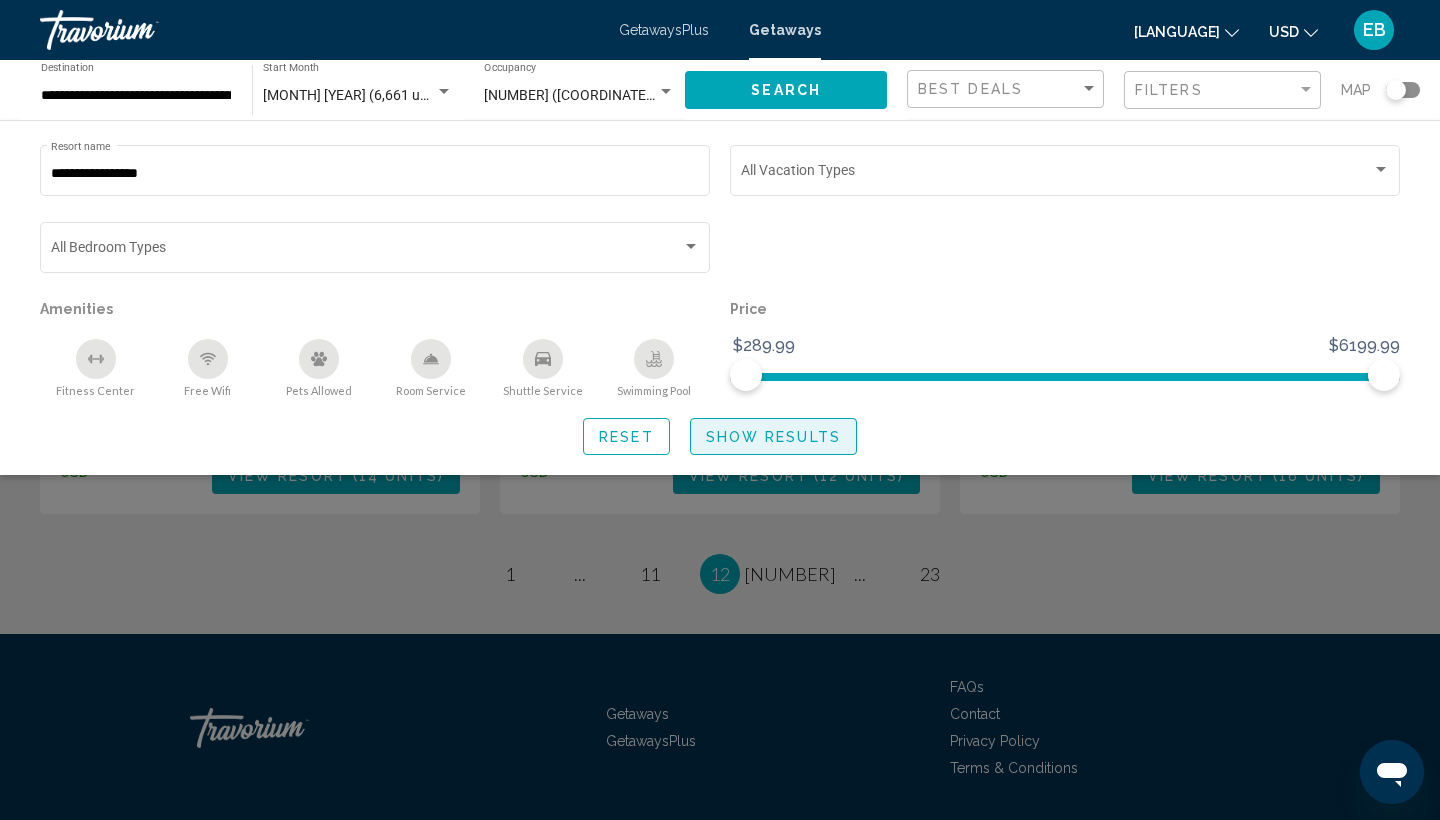 click on "Show Results" at bounding box center [773, 436] 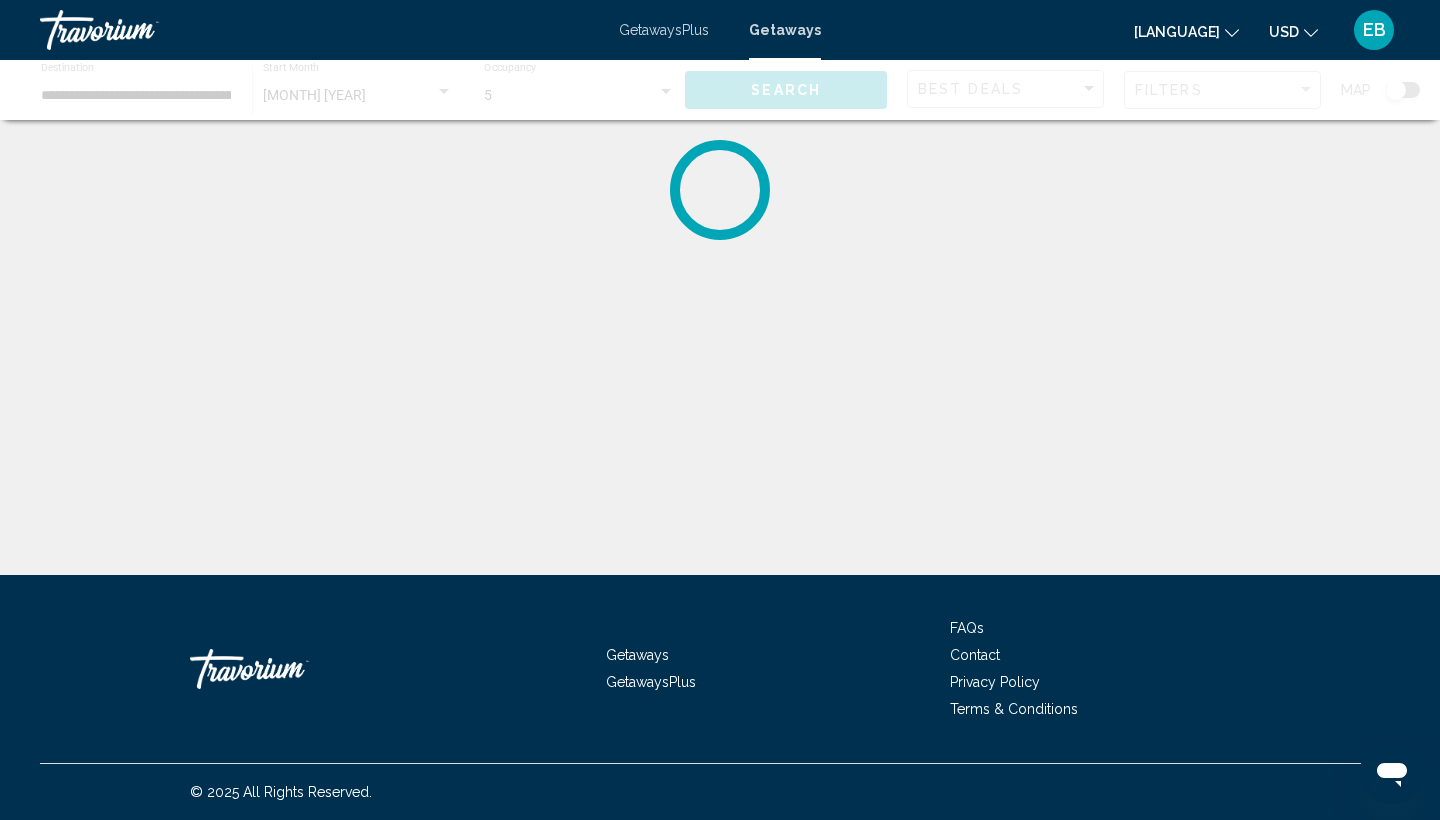 scroll, scrollTop: 0, scrollLeft: 0, axis: both 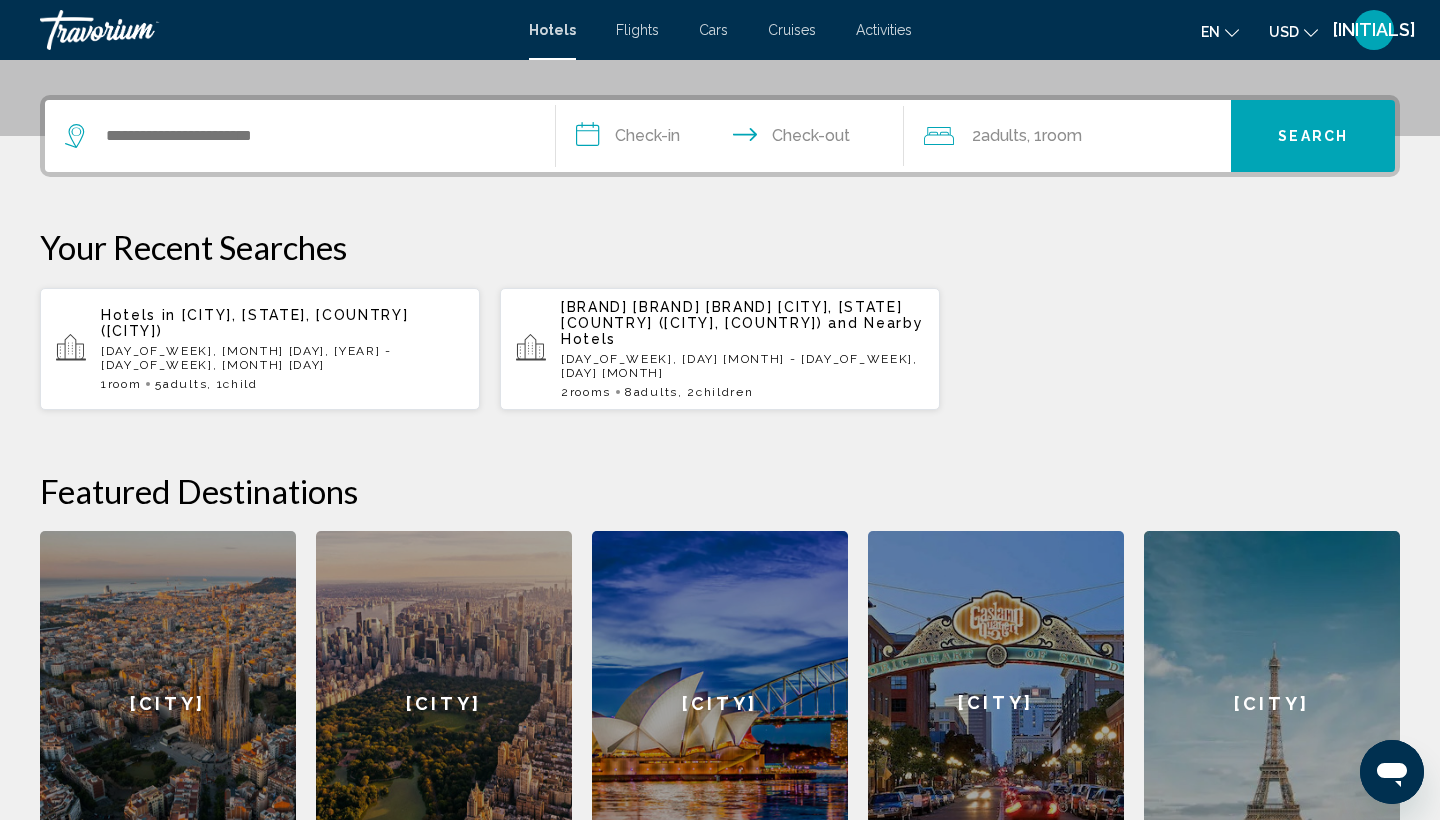 click on "Hotels in" at bounding box center [138, 315] 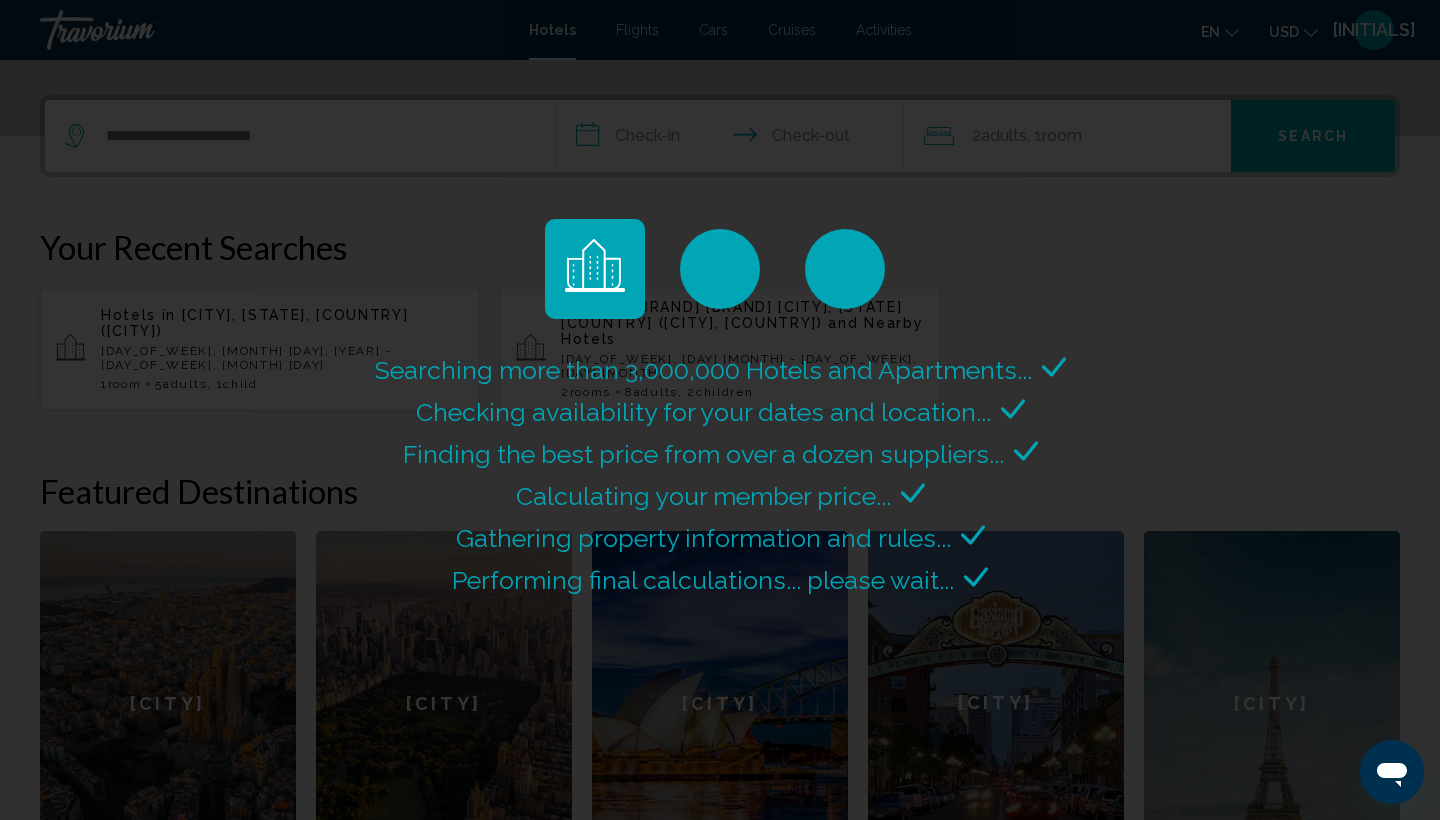 scroll, scrollTop: 0, scrollLeft: 0, axis: both 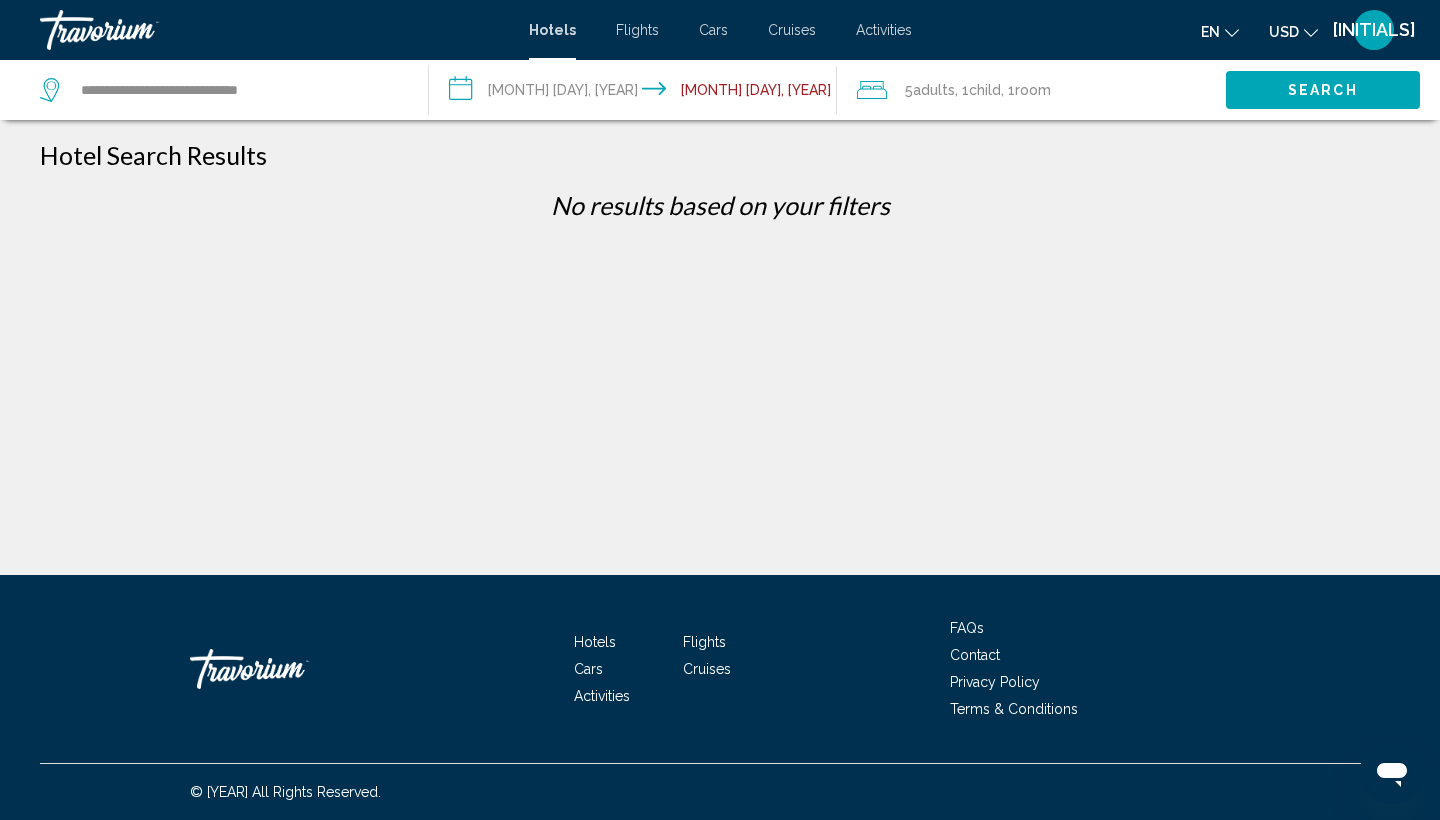 click on "Room" at bounding box center [985, 90] 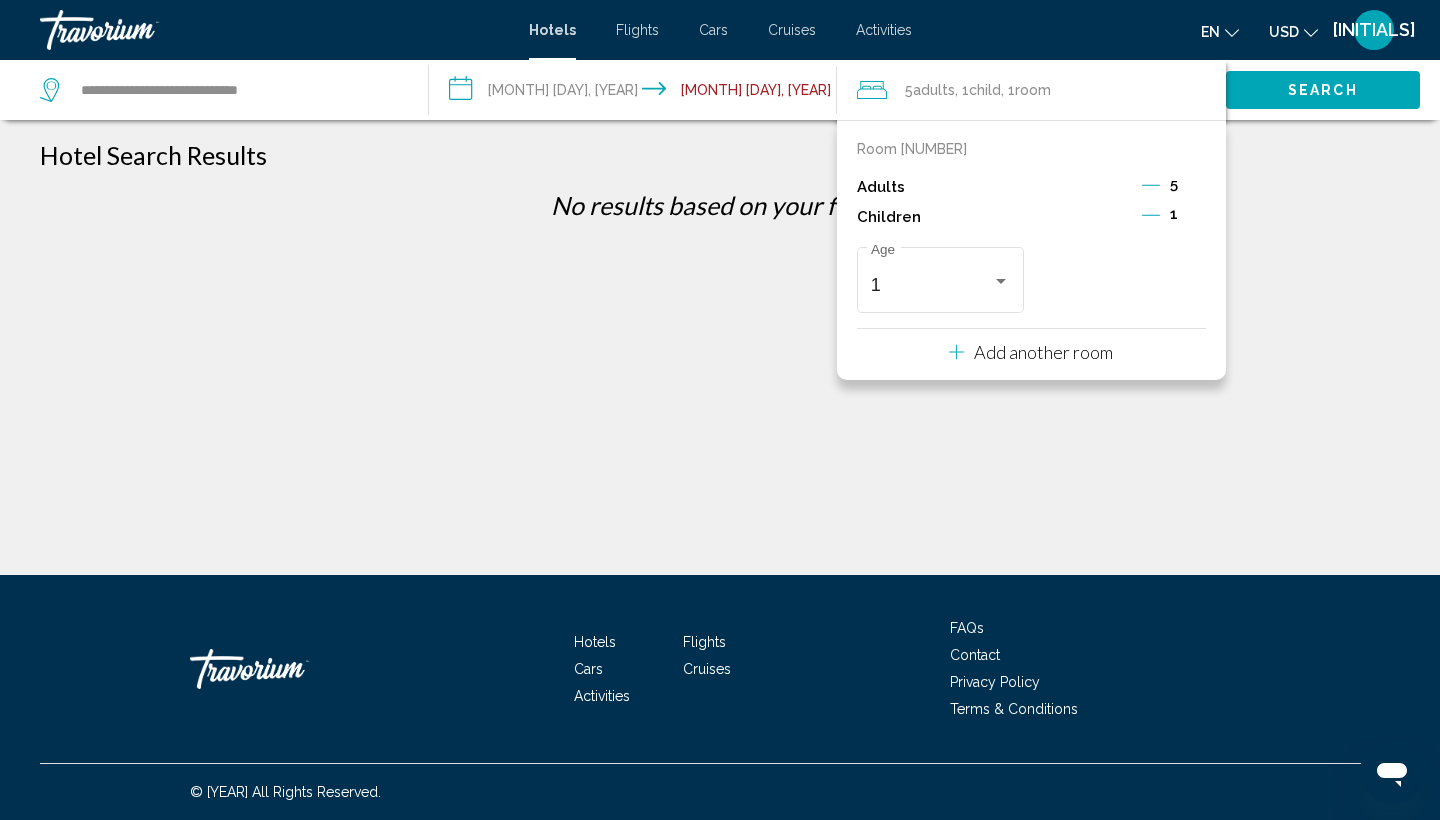 click on "Room [NUMBER]" at bounding box center [912, 149] 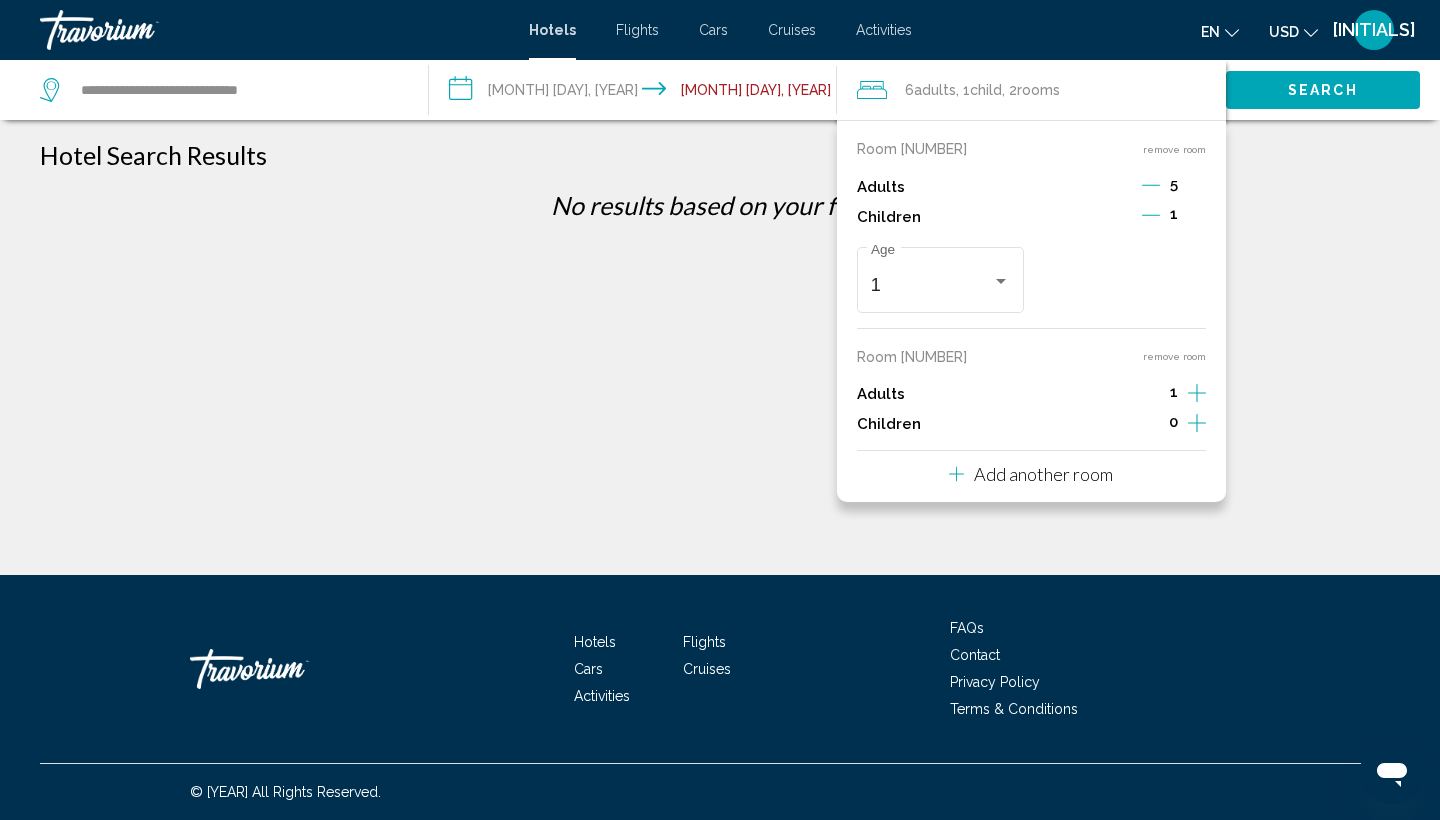 click at bounding box center (1151, 185) 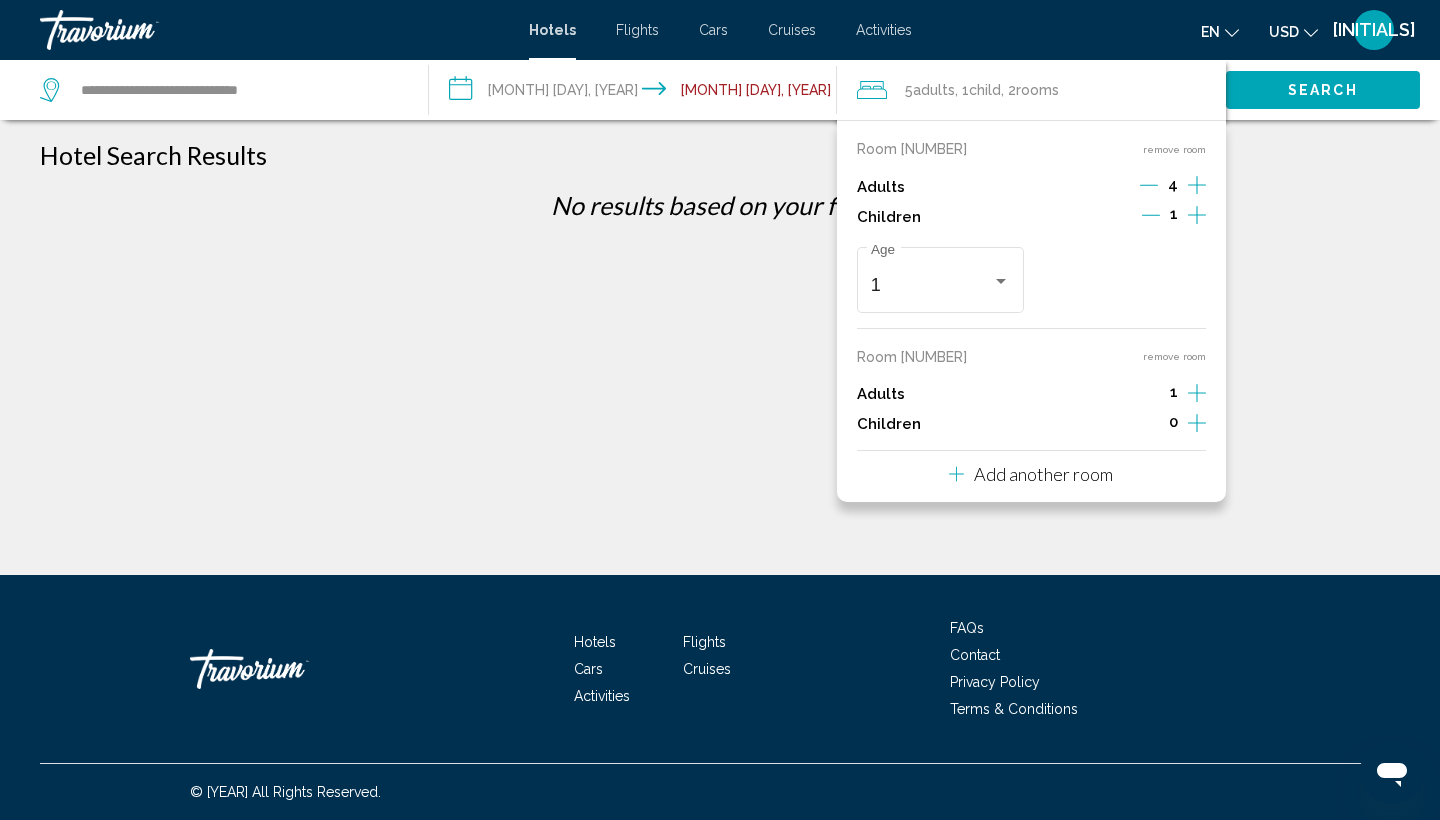 click at bounding box center [1149, 185] 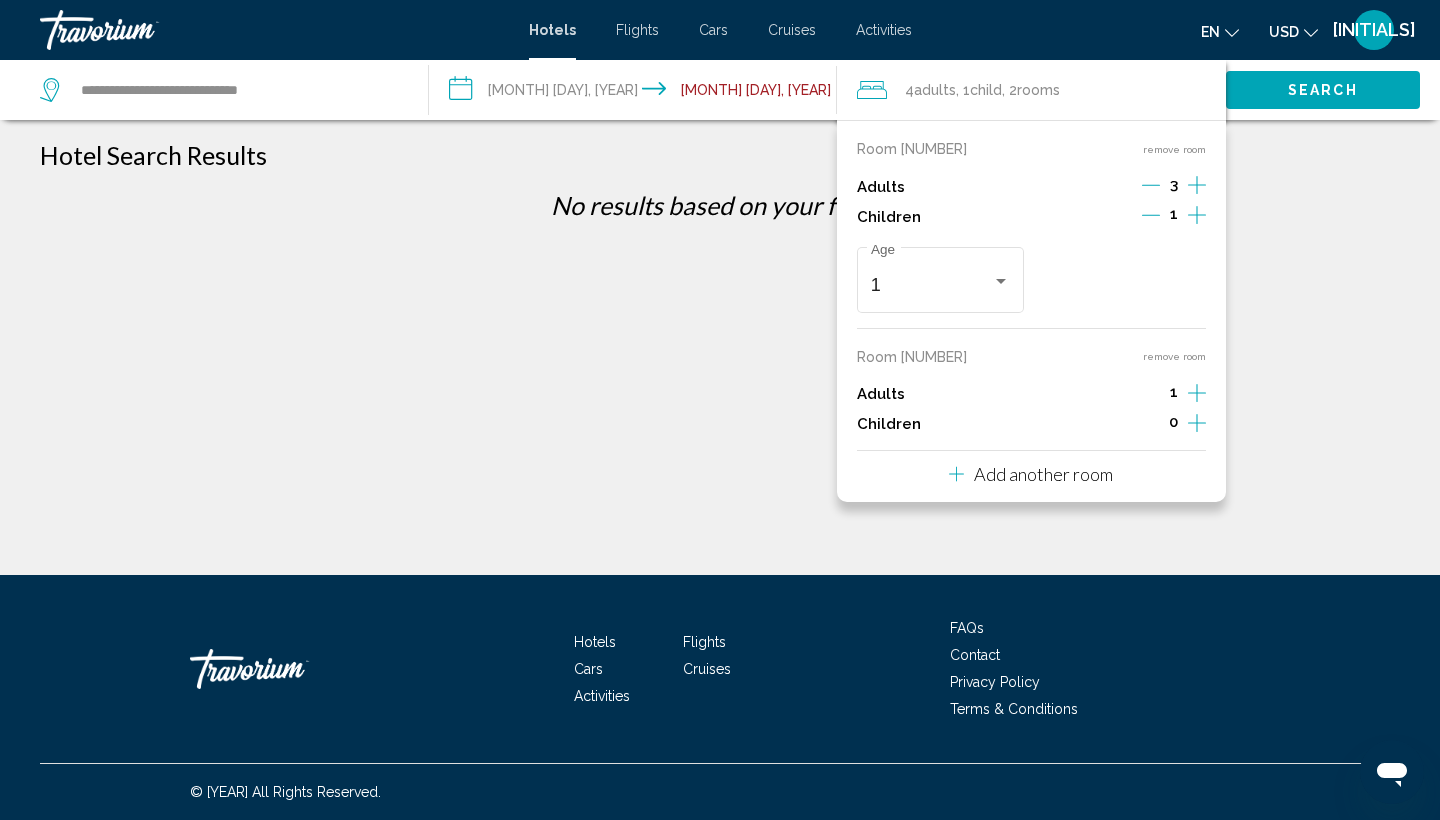 click at bounding box center (1151, 185) 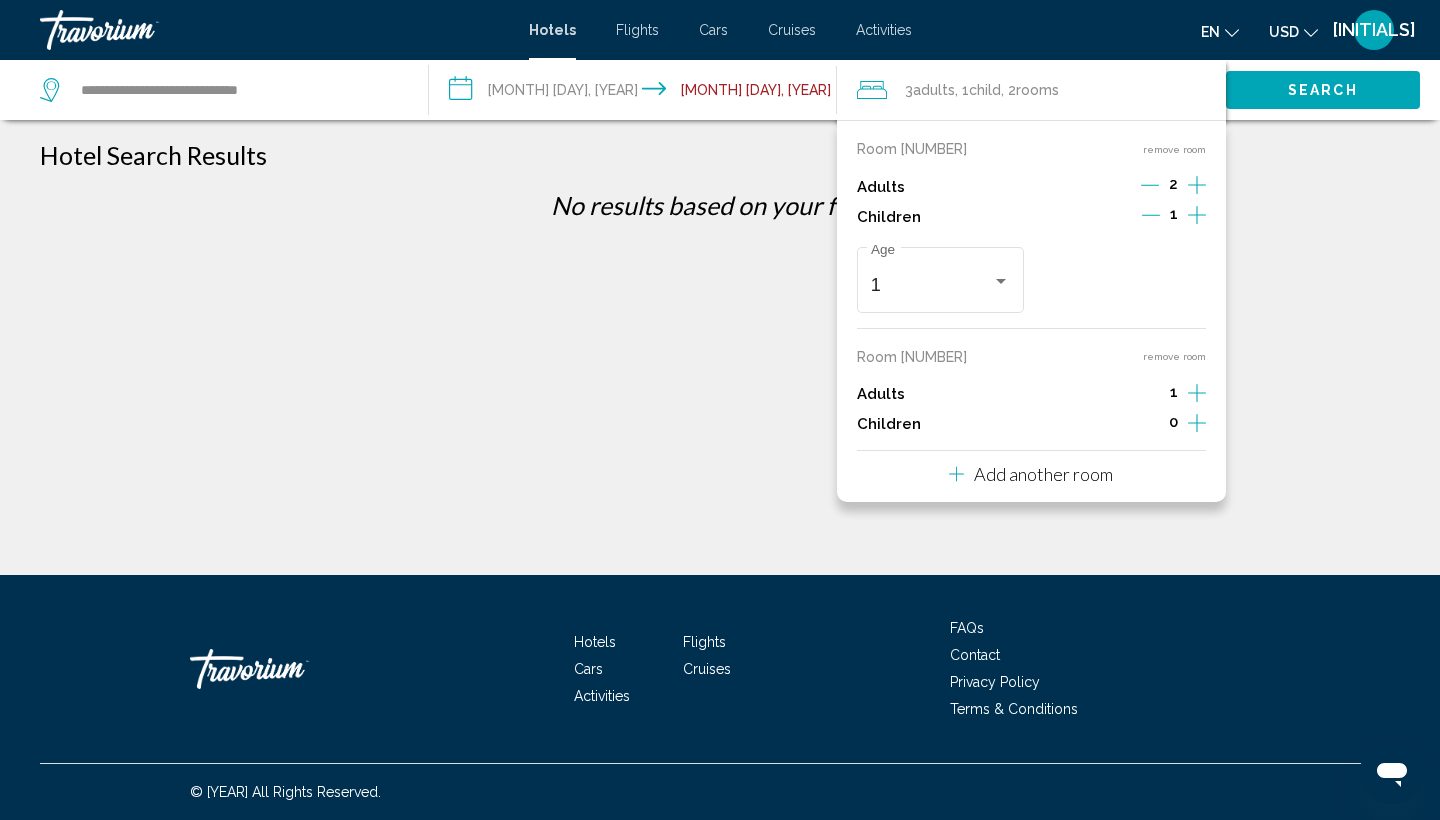 click at bounding box center [1197, 185] 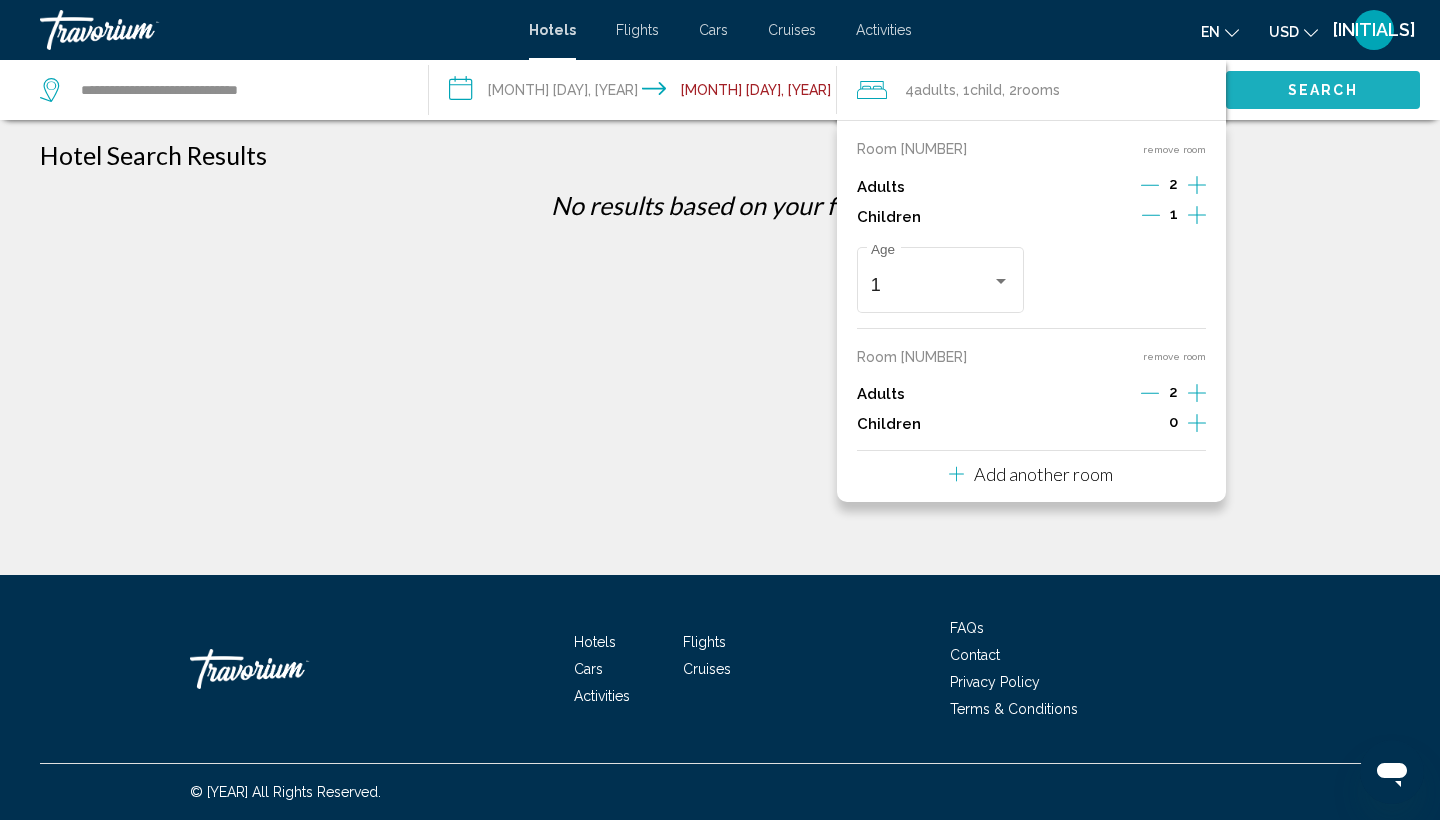 click on "Search" at bounding box center [1323, 91] 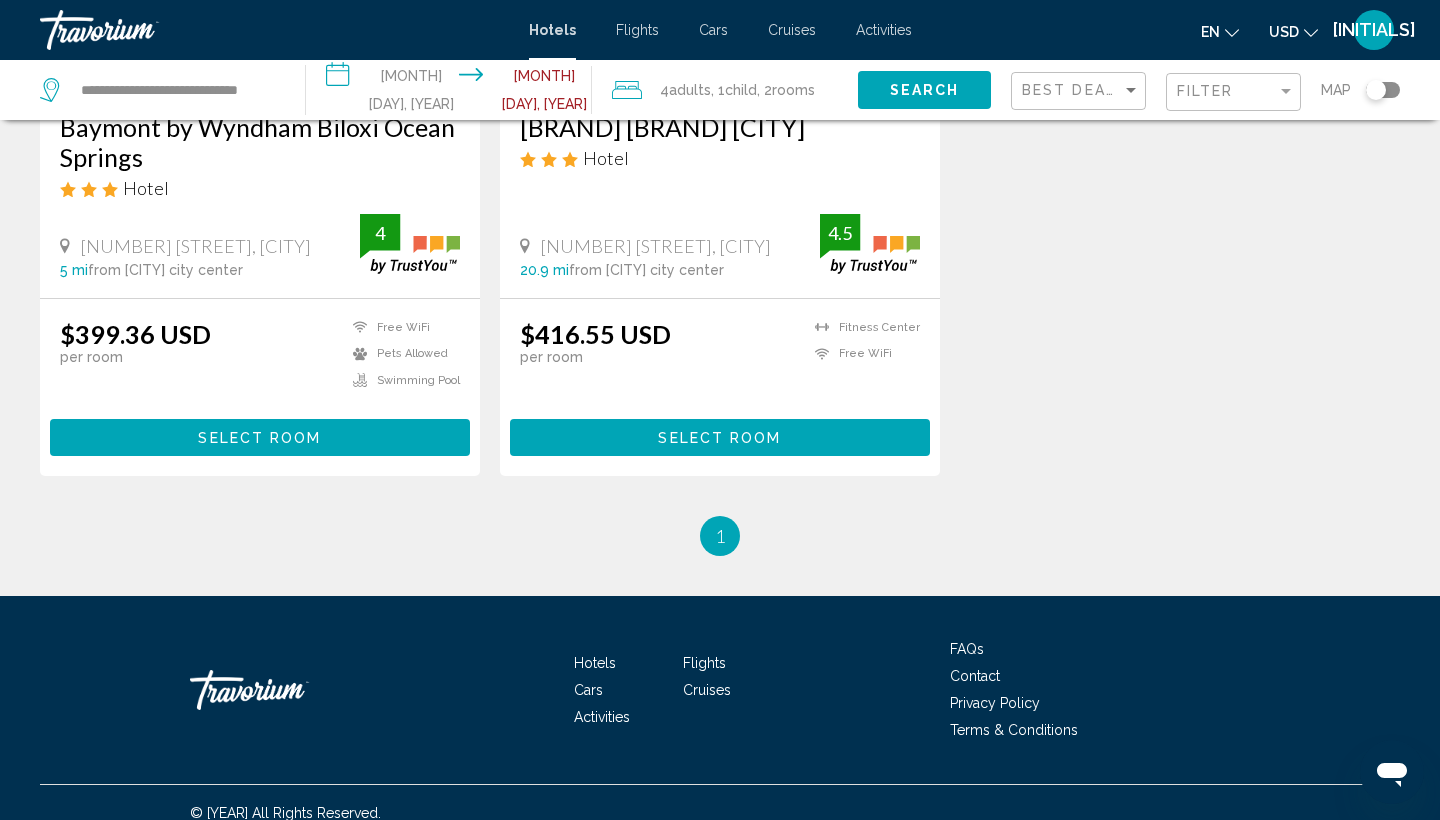 scroll, scrollTop: 2659, scrollLeft: 0, axis: vertical 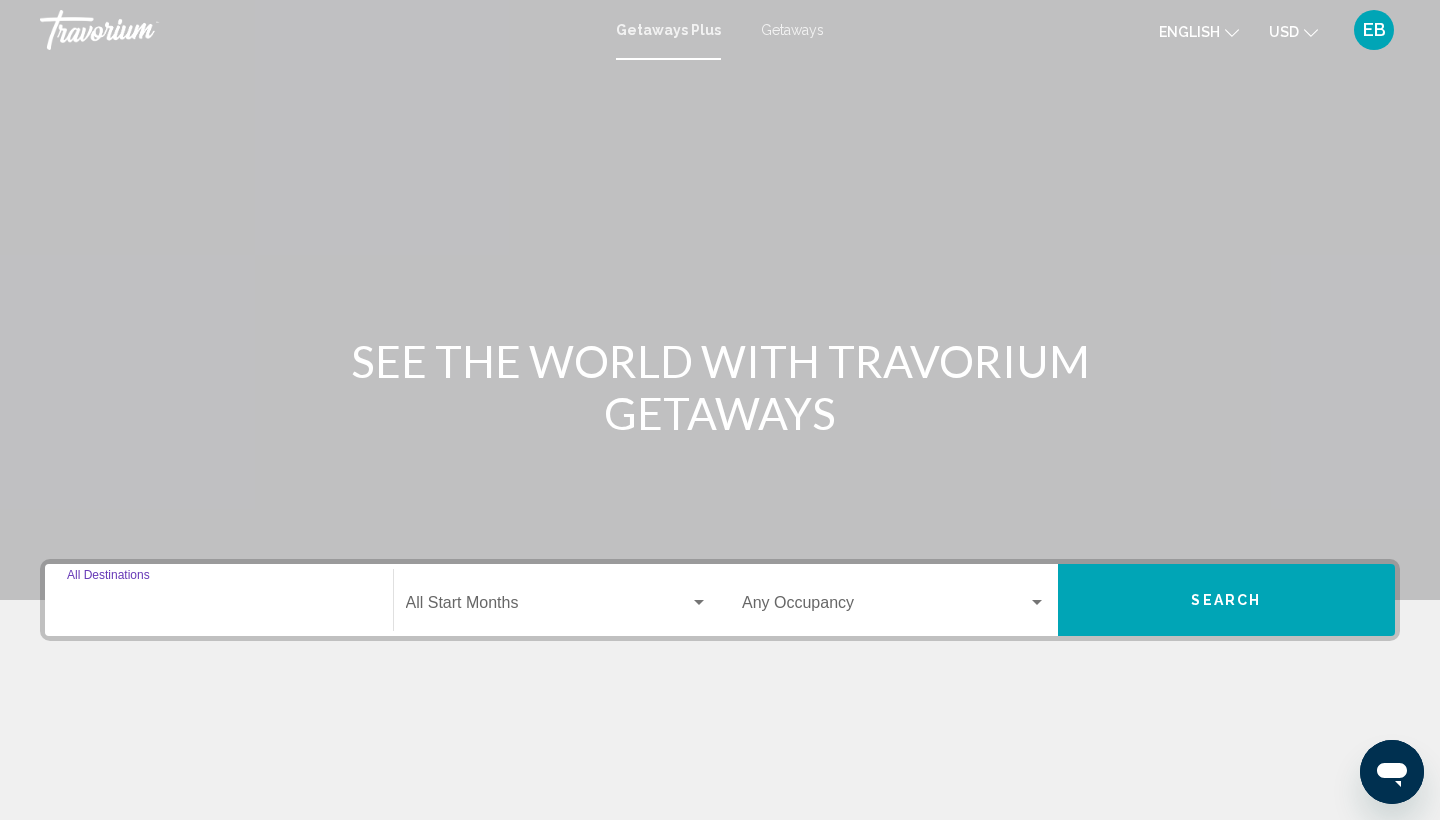 click on "Destination All Destinations" at bounding box center (219, 607) 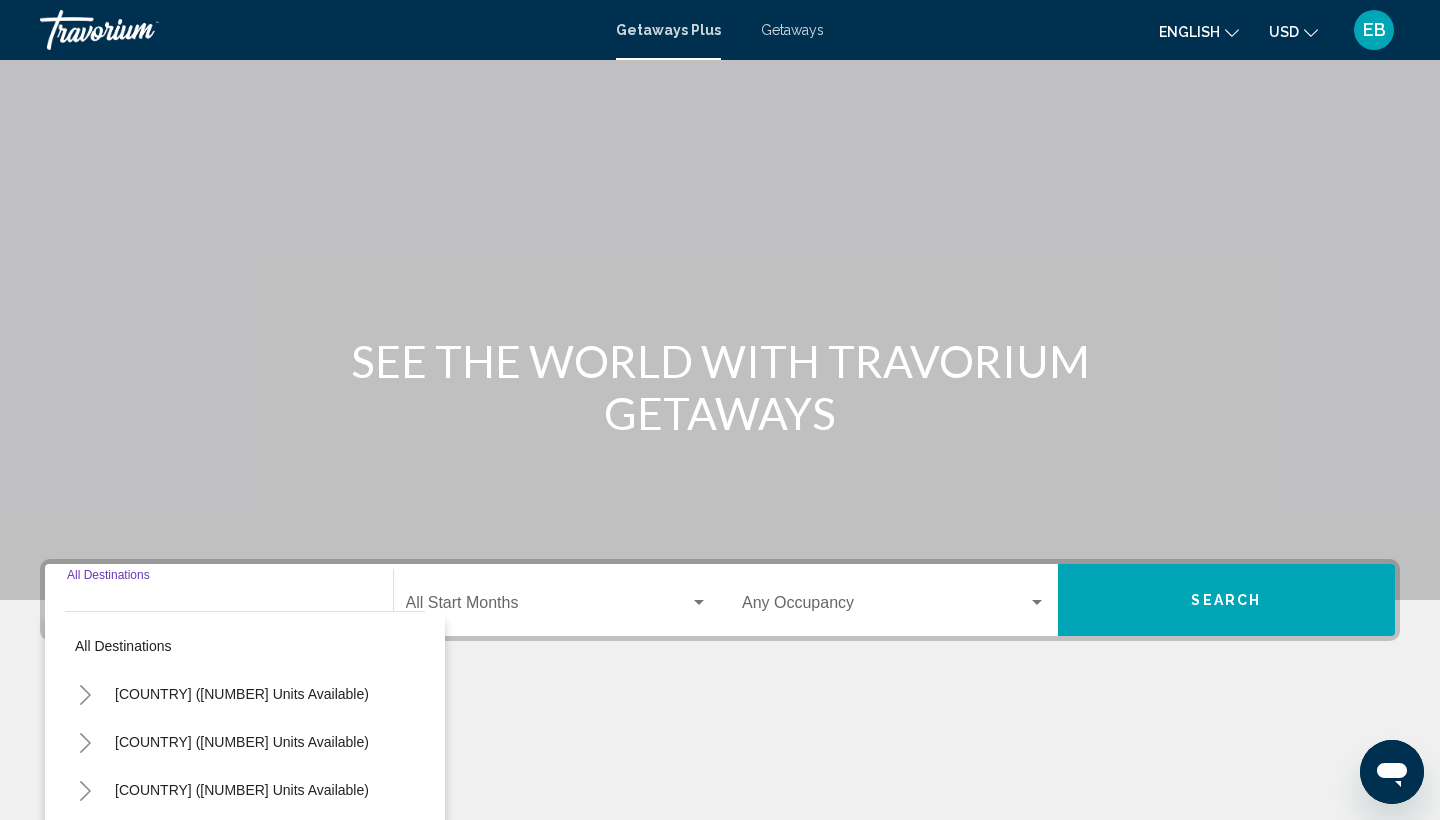 scroll, scrollTop: 266, scrollLeft: 0, axis: vertical 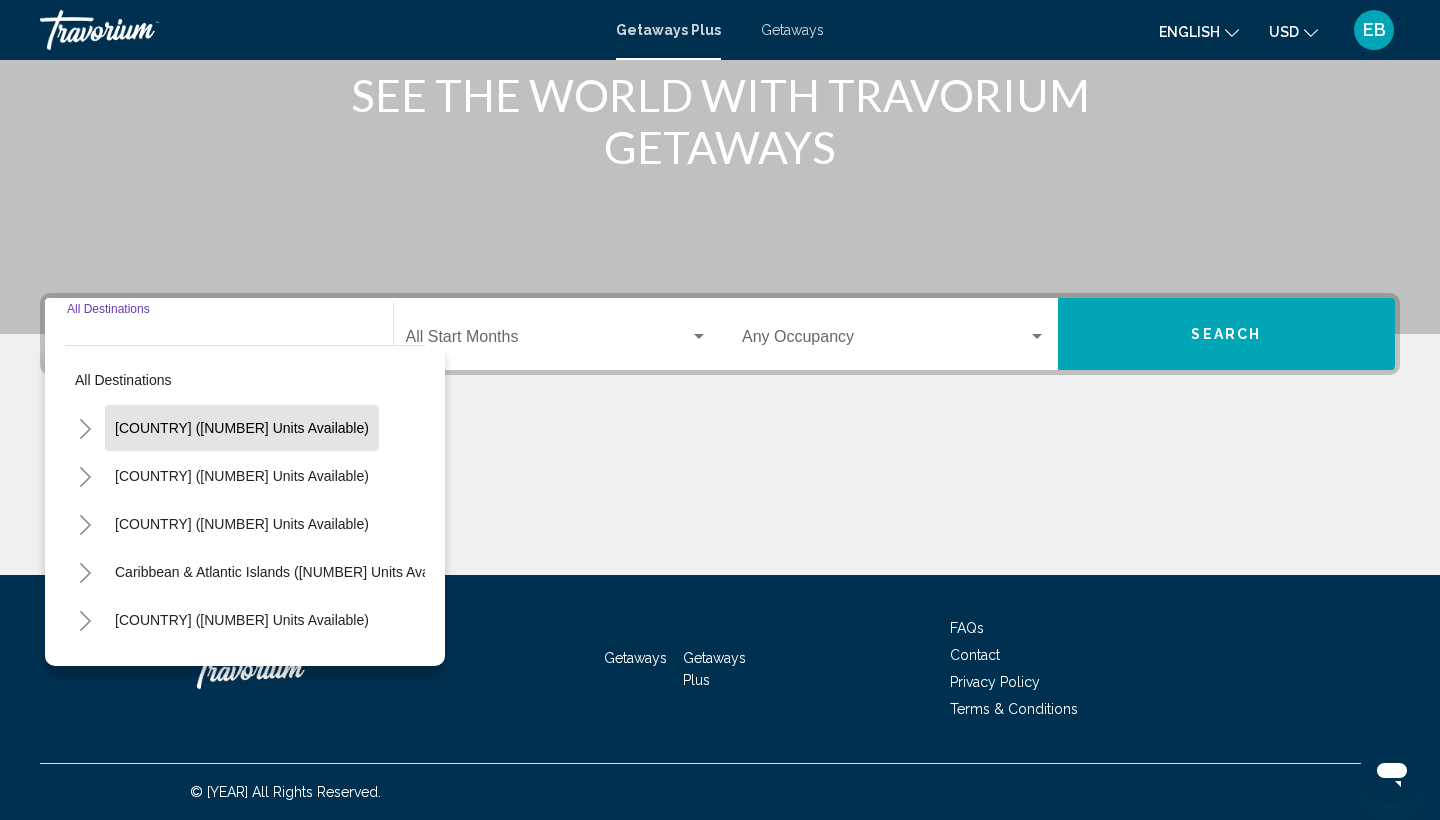 click on "[COUNTRY] ([NUMBER] units available)" at bounding box center [242, 428] 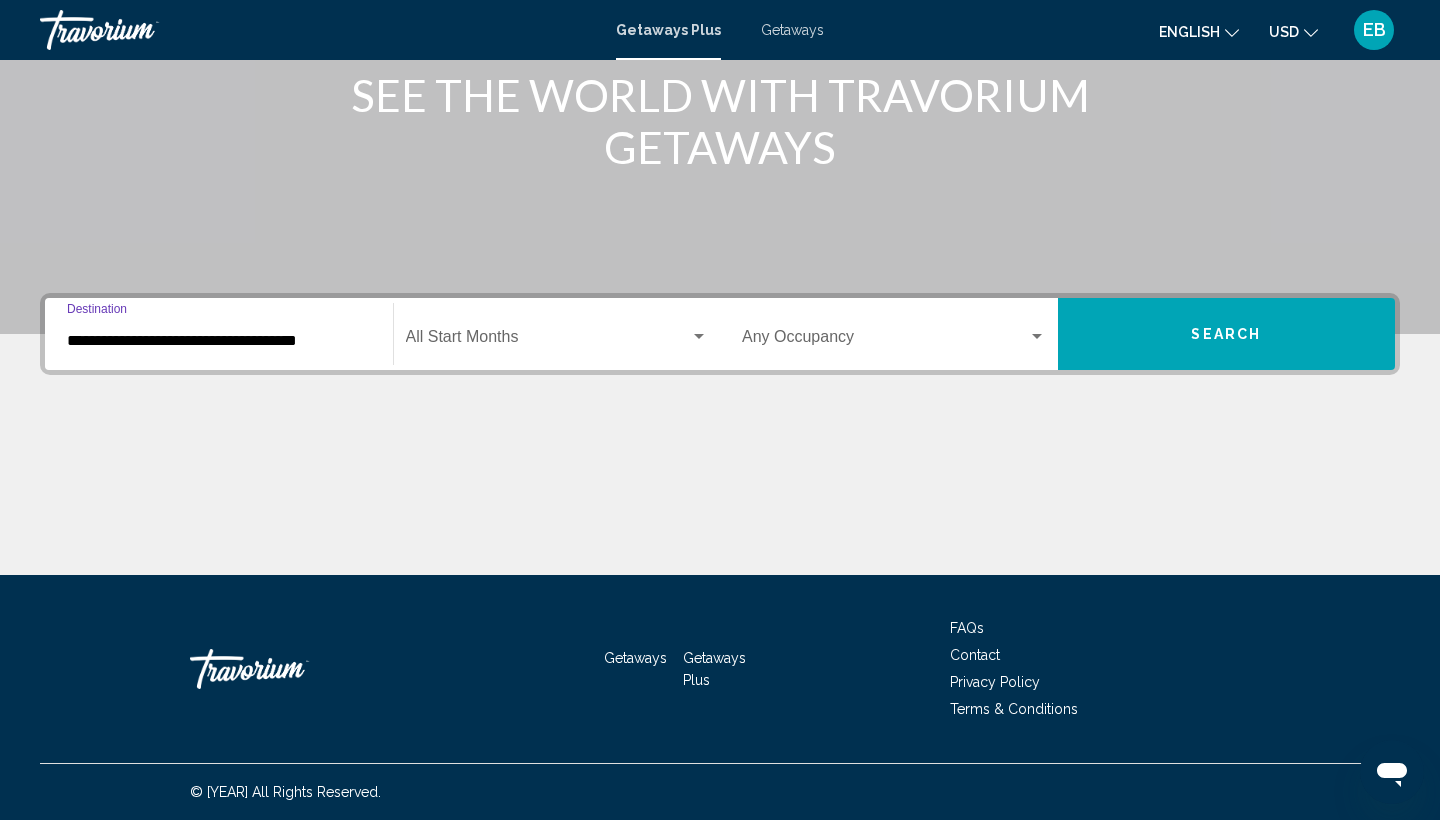 click at bounding box center [548, 341] 